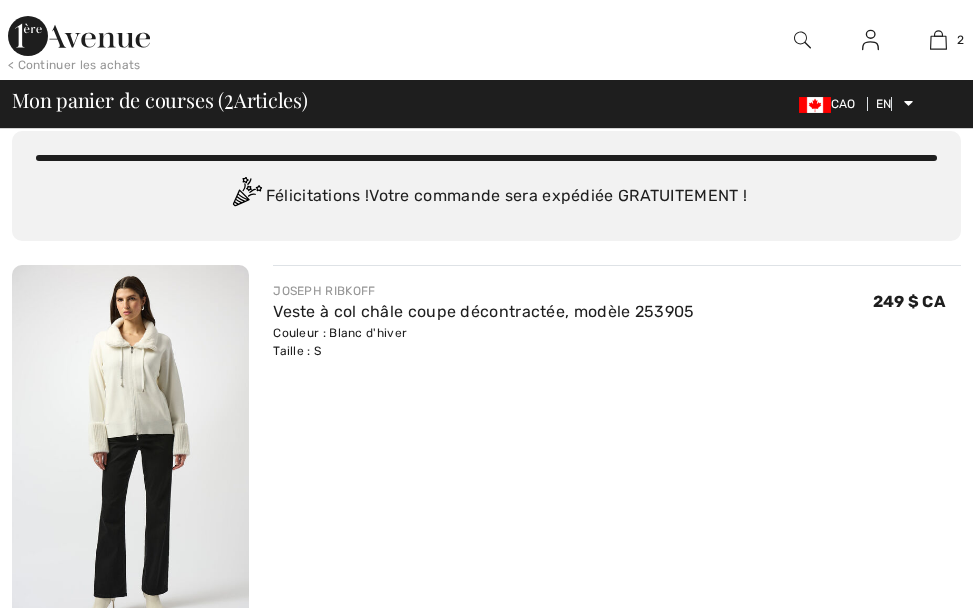 scroll, scrollTop: 300, scrollLeft: 0, axis: vertical 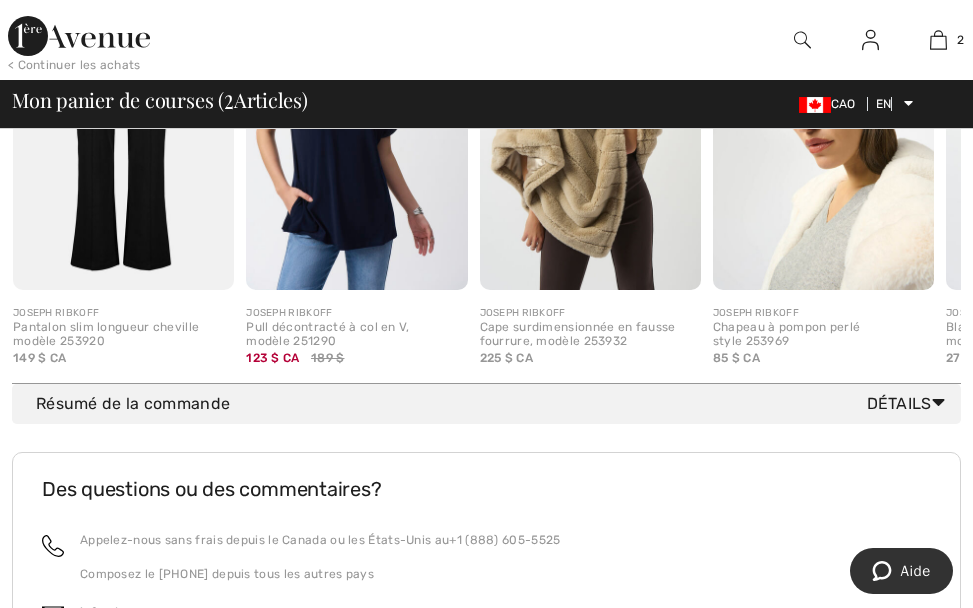 click on "Détails" at bounding box center (899, 403) 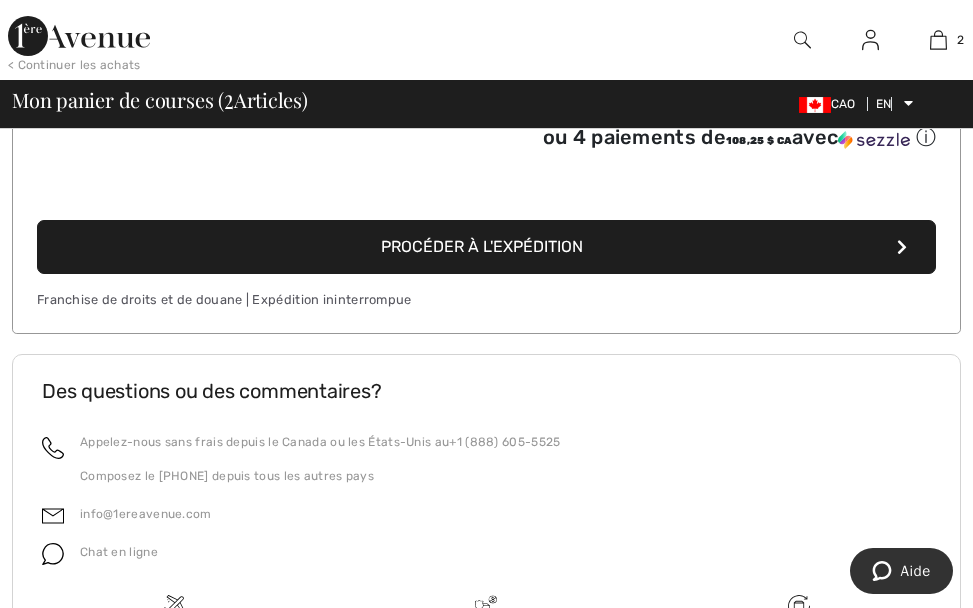 scroll, scrollTop: 1755, scrollLeft: 0, axis: vertical 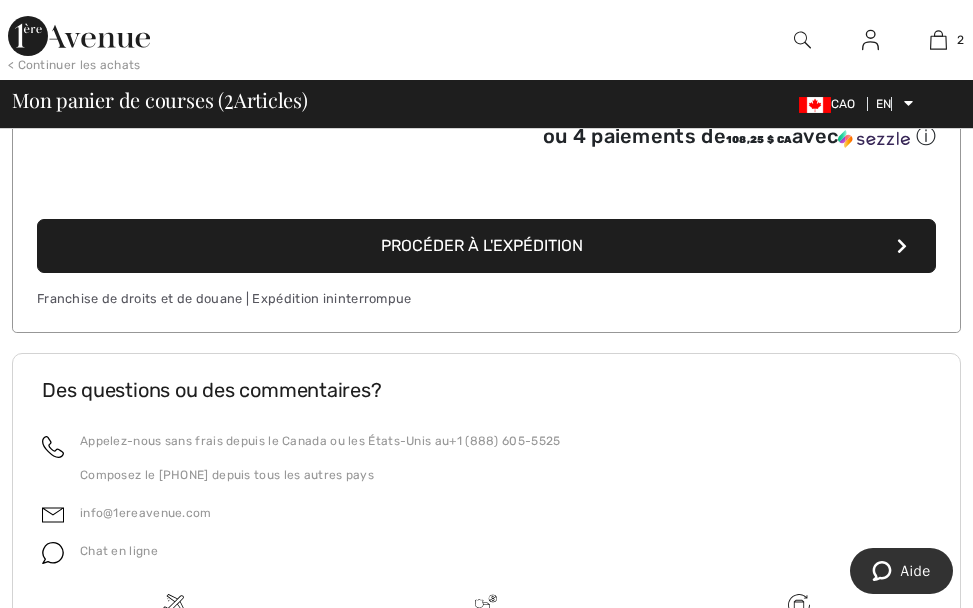click on "Procéder à l'expédition" at bounding box center [482, 245] 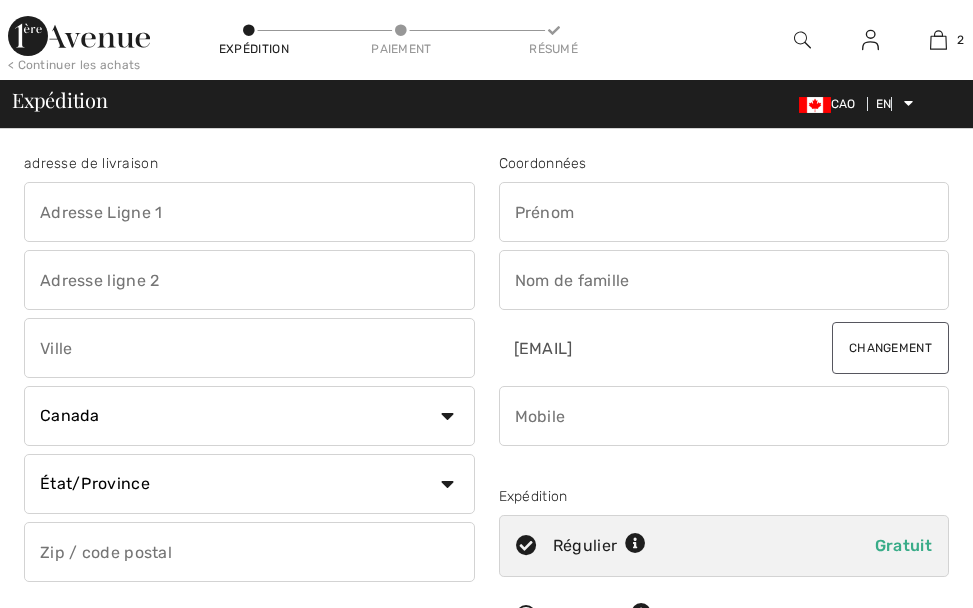 scroll, scrollTop: 0, scrollLeft: 0, axis: both 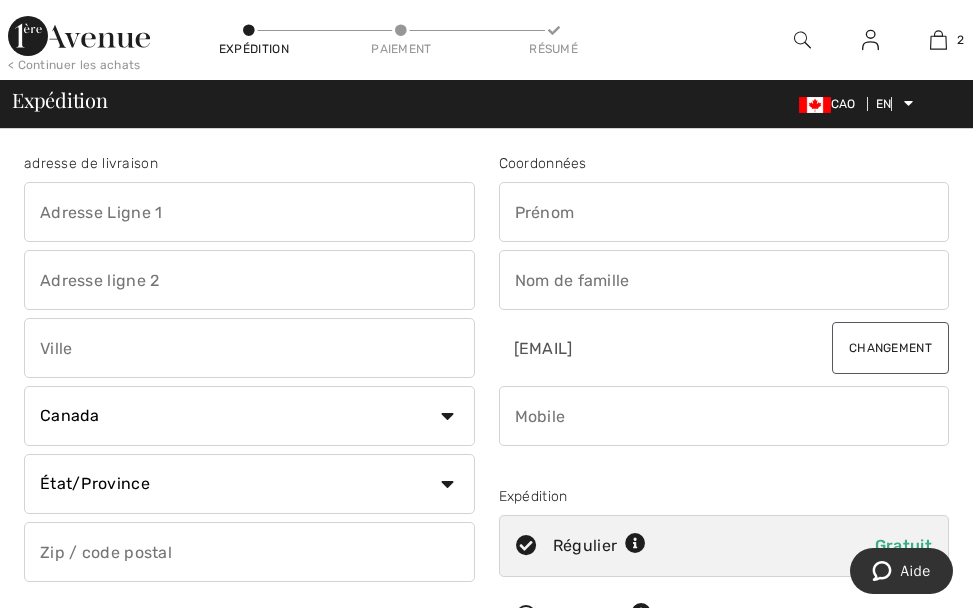 click at bounding box center (249, 212) 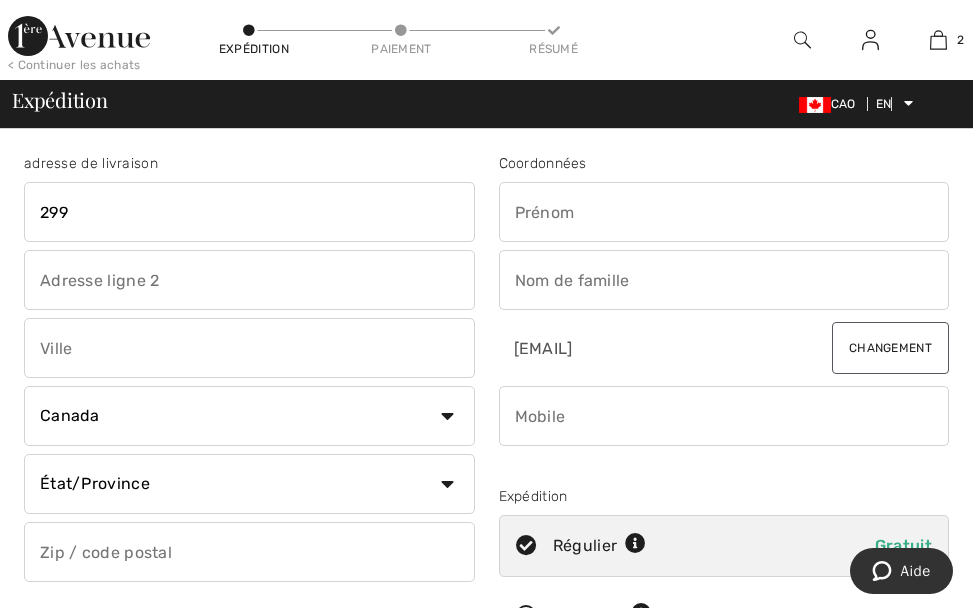 type on "[NUMBER] [STREET]" 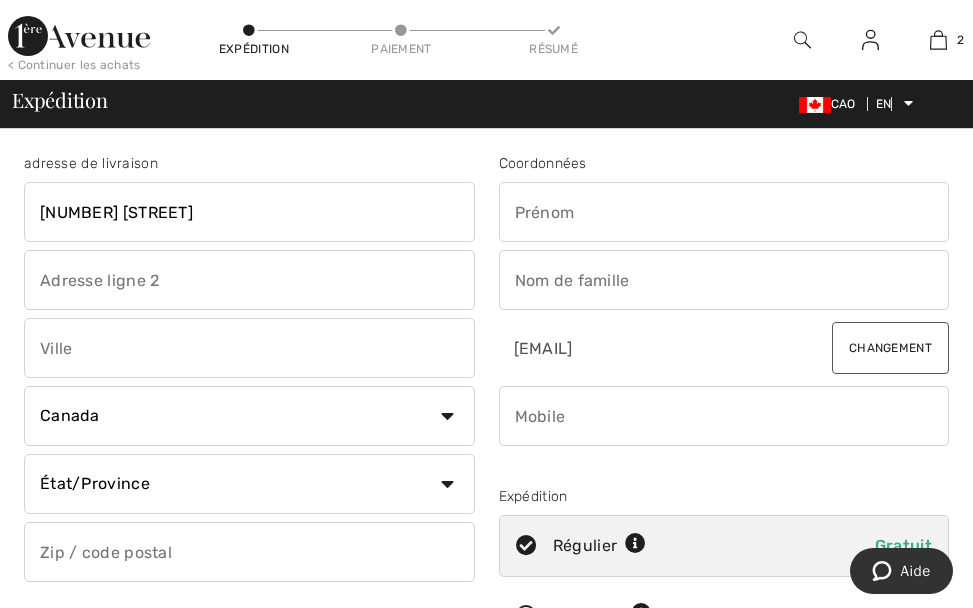 click at bounding box center [249, 348] 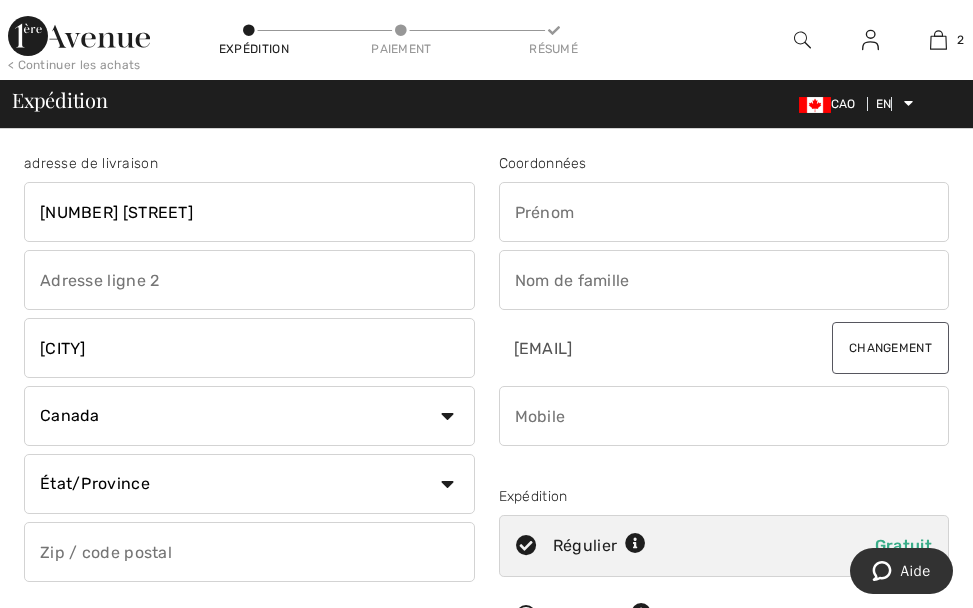 type on "Mont-Laurier," 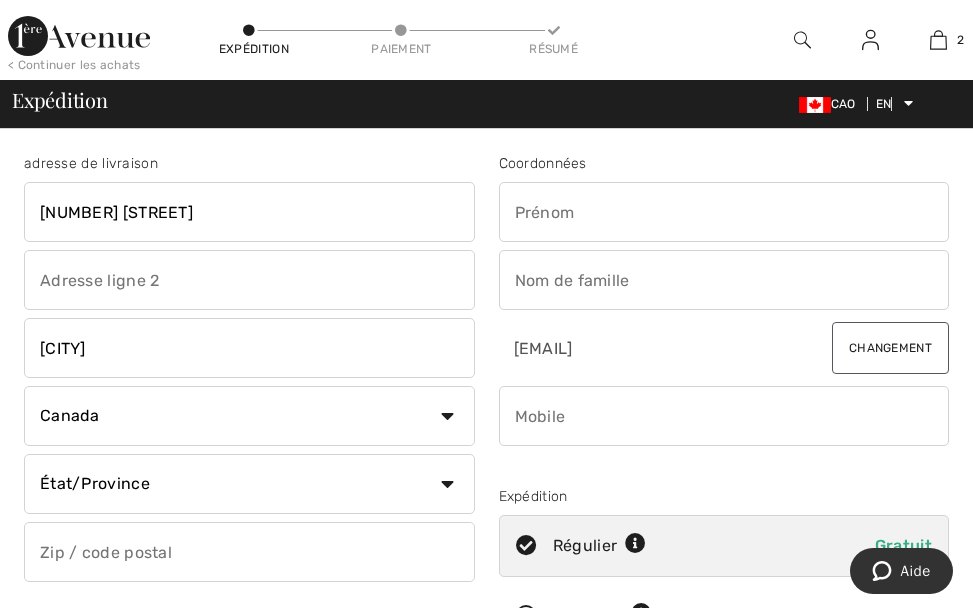 click on "État/Province
Alberta
Colombie-Britannique
Manitoba
Nouveau-Brunswick
Terre-Neuve-et-Labrador
Territoires du Nord-Ouest
Nouvelle-Écosse
Nunavut
Ontario
Île-du-Prince-Édouard
Québec
Saskatchewan
Yukon" at bounding box center (249, 484) 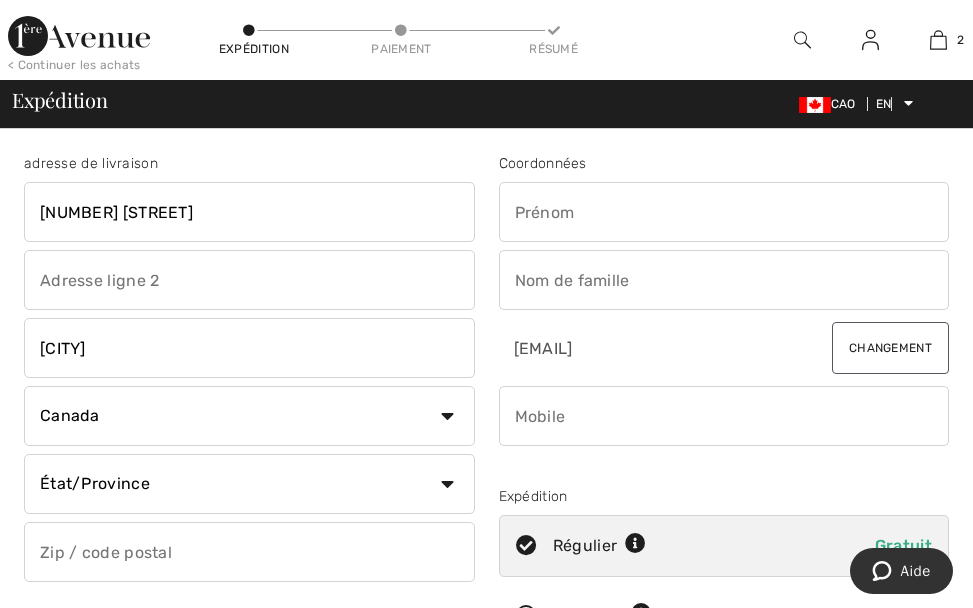 select on "QC" 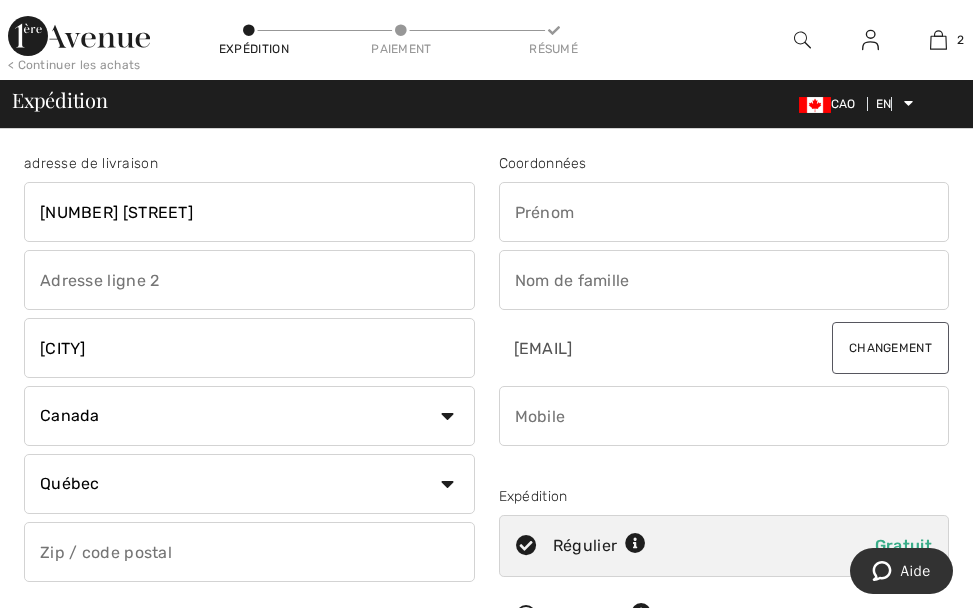 click on "État/Province
Alberta
Colombie-Britannique
Manitoba
Nouveau-Brunswick
Terre-Neuve-et-Labrador
Territoires du Nord-Ouest
Nouvelle-Écosse
Nunavut
Ontario
Île-du-Prince-Édouard
Québec
Saskatchewan
Yukon" at bounding box center [249, 484] 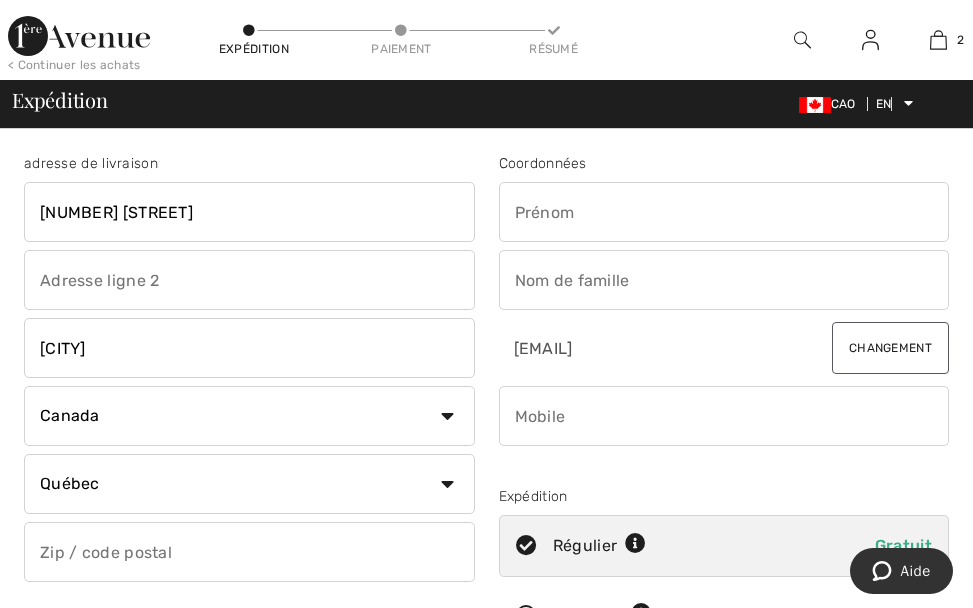 click at bounding box center [249, 552] 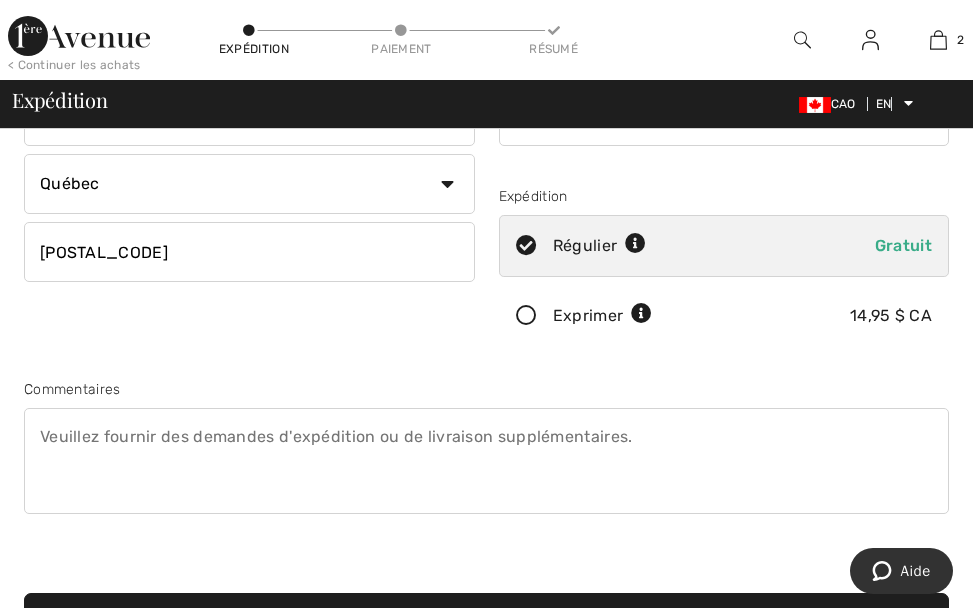 scroll, scrollTop: 0, scrollLeft: 0, axis: both 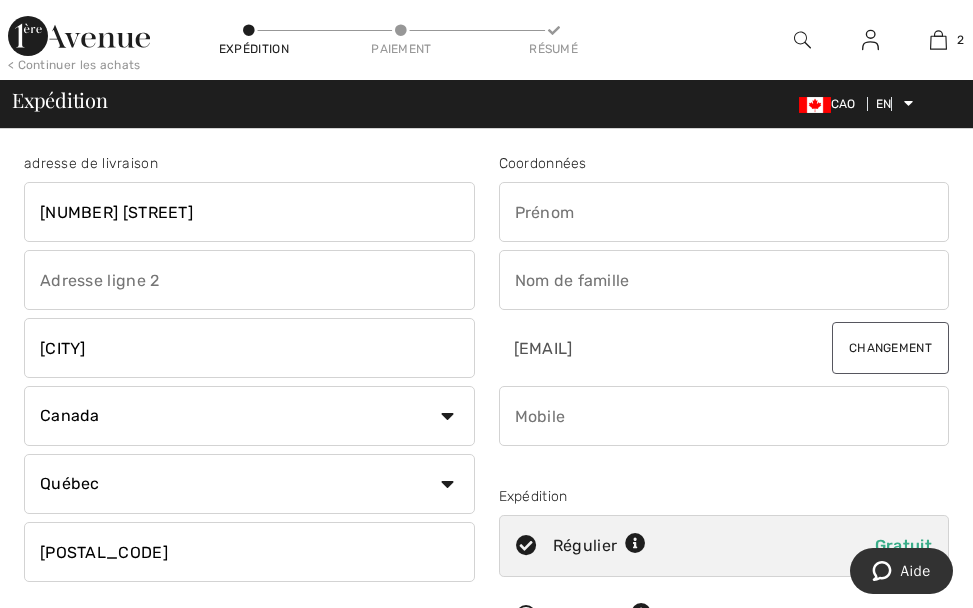 type on "J9L1N5" 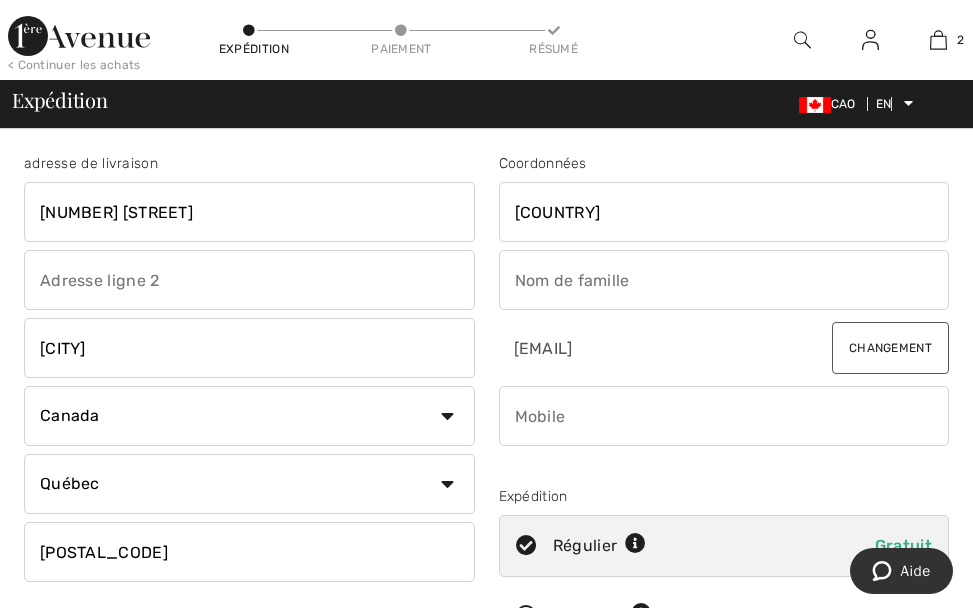 type on "Hélène" 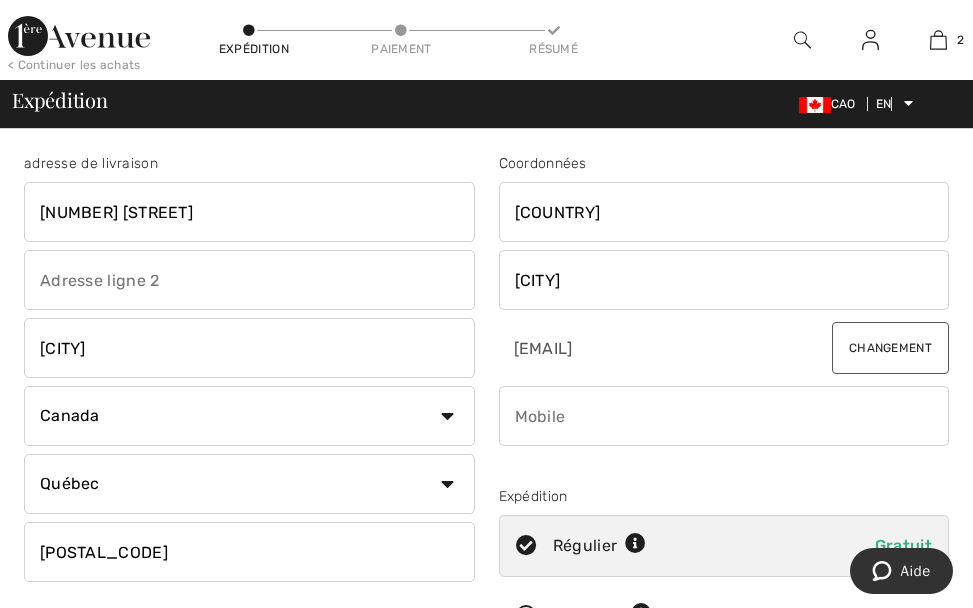 type on "Morneau" 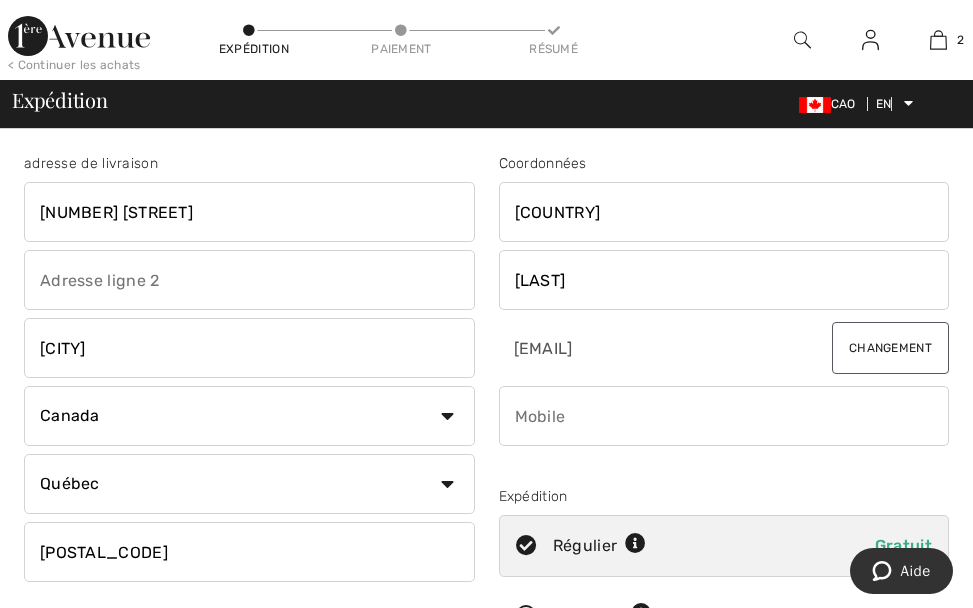 click on "Changement" at bounding box center (890, 348) 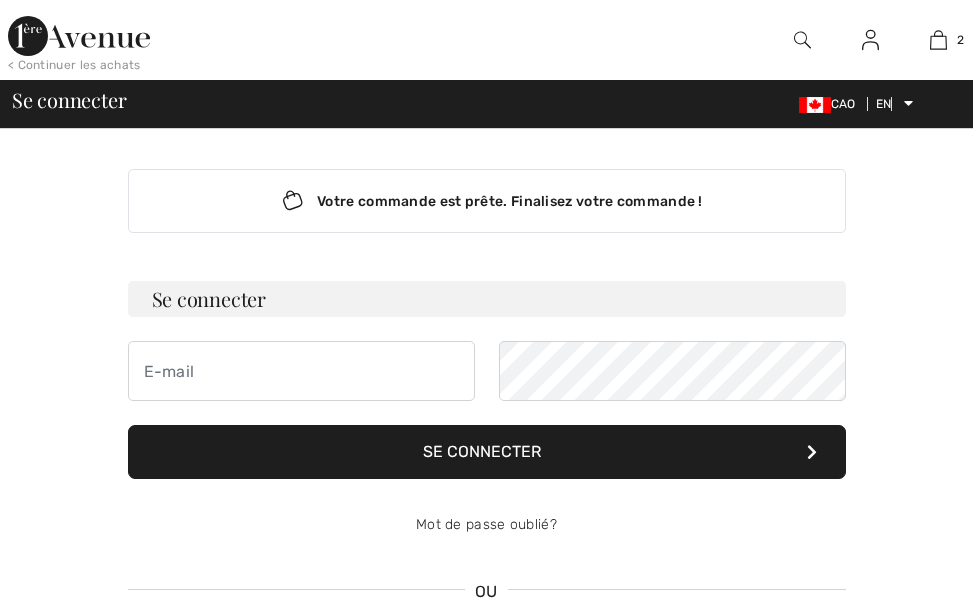 scroll, scrollTop: 0, scrollLeft: 0, axis: both 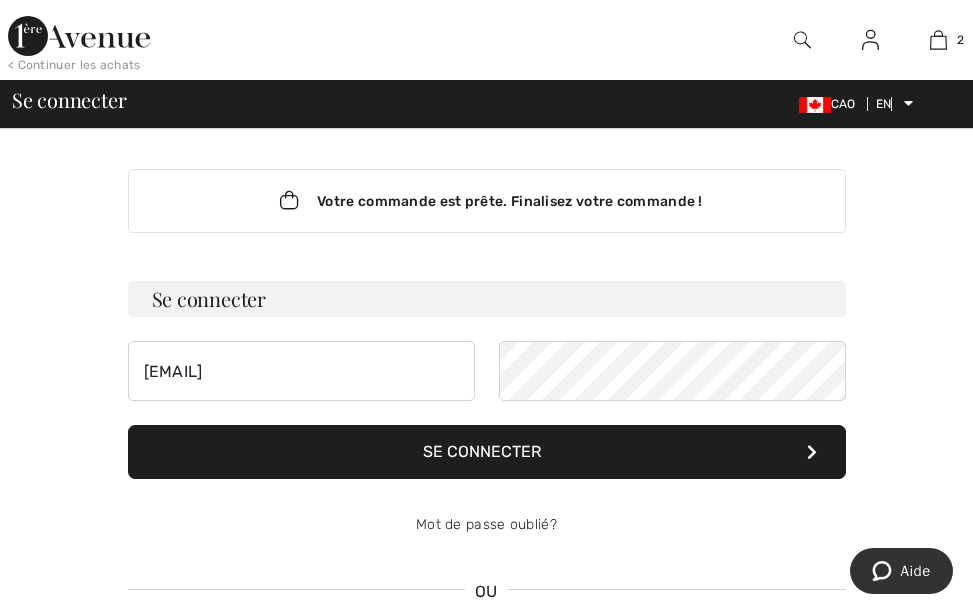 click on "Se connecter" at bounding box center (487, 299) 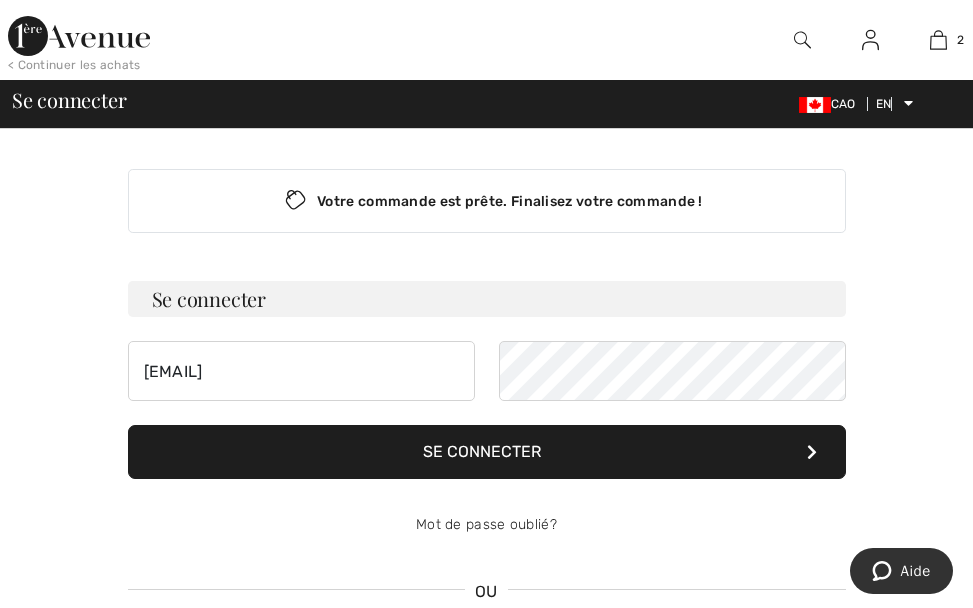 click on "Se connecter" at bounding box center (487, 299) 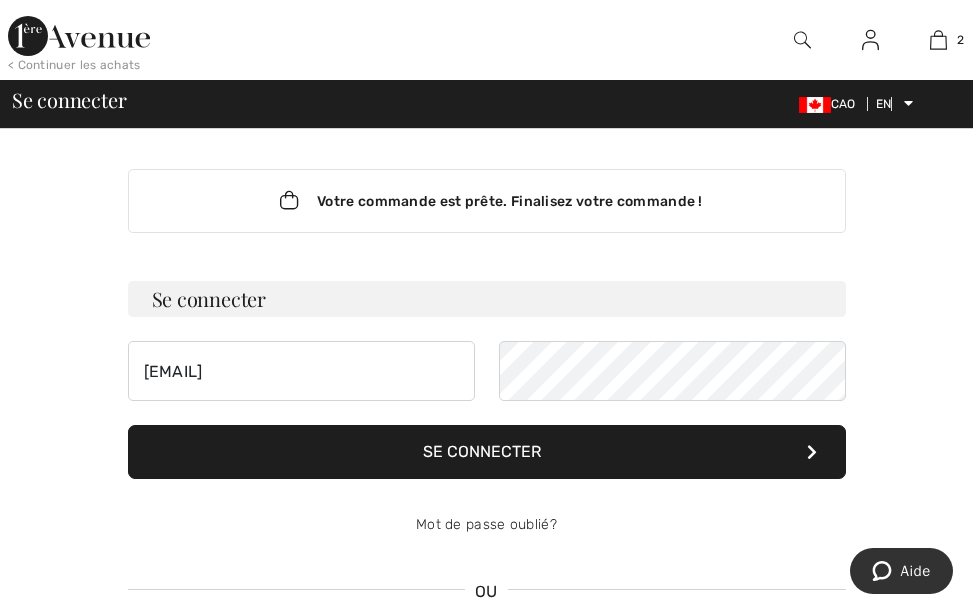 click on "Se connecter" at bounding box center [482, 451] 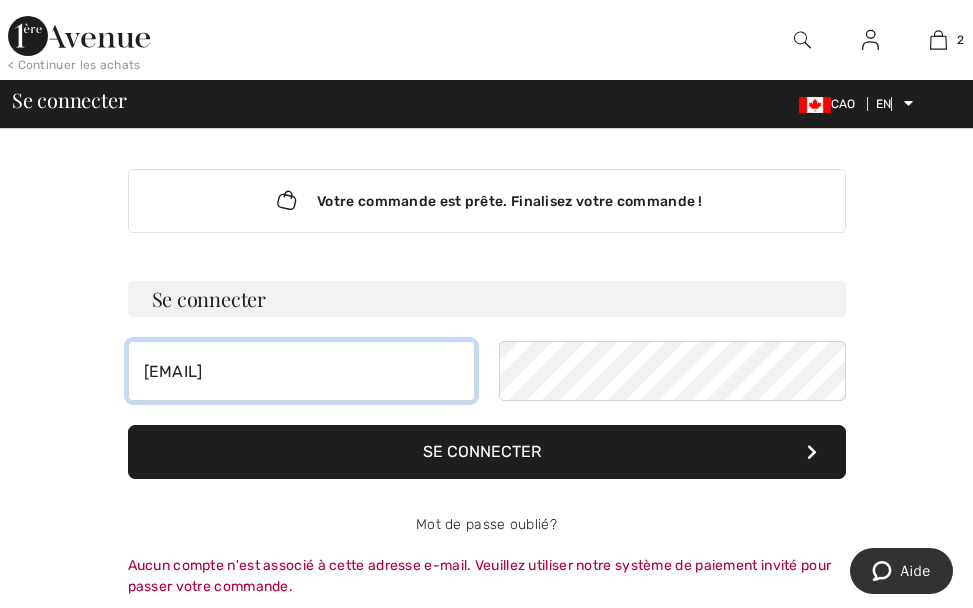 drag, startPoint x: 369, startPoint y: 370, endPoint x: 281, endPoint y: 370, distance: 88 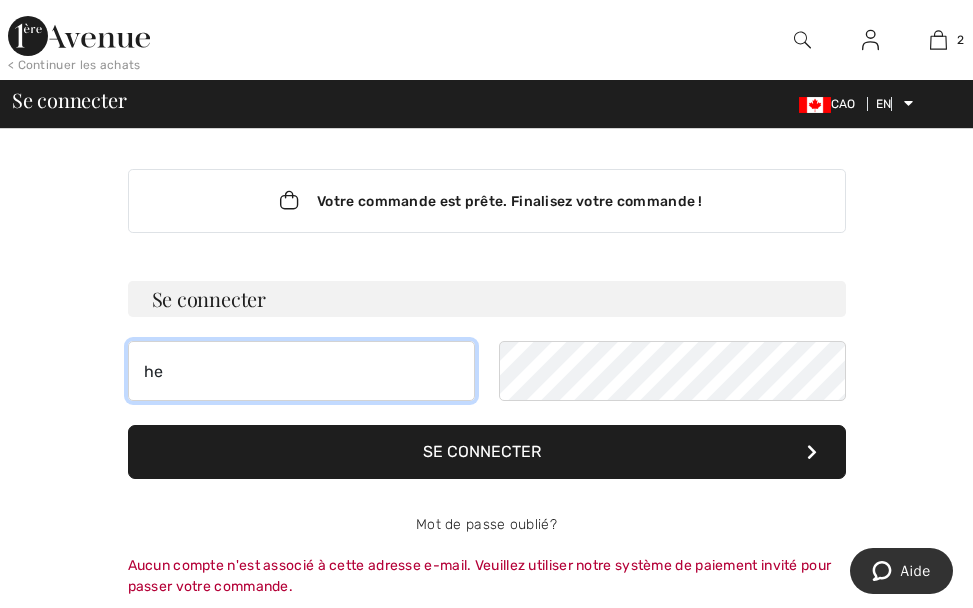 type on "h" 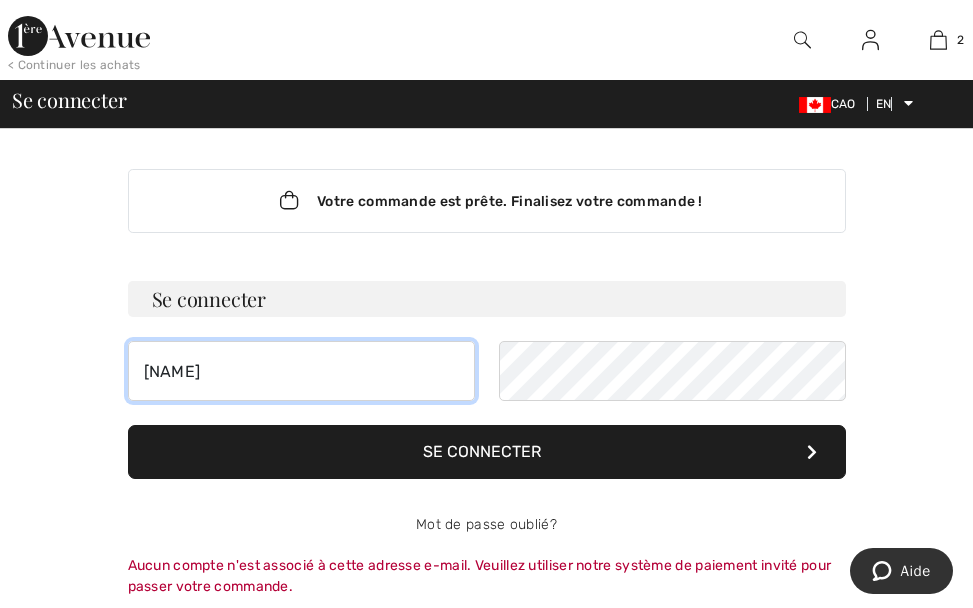 type on "helene.morneau@assurancespaquin.com" 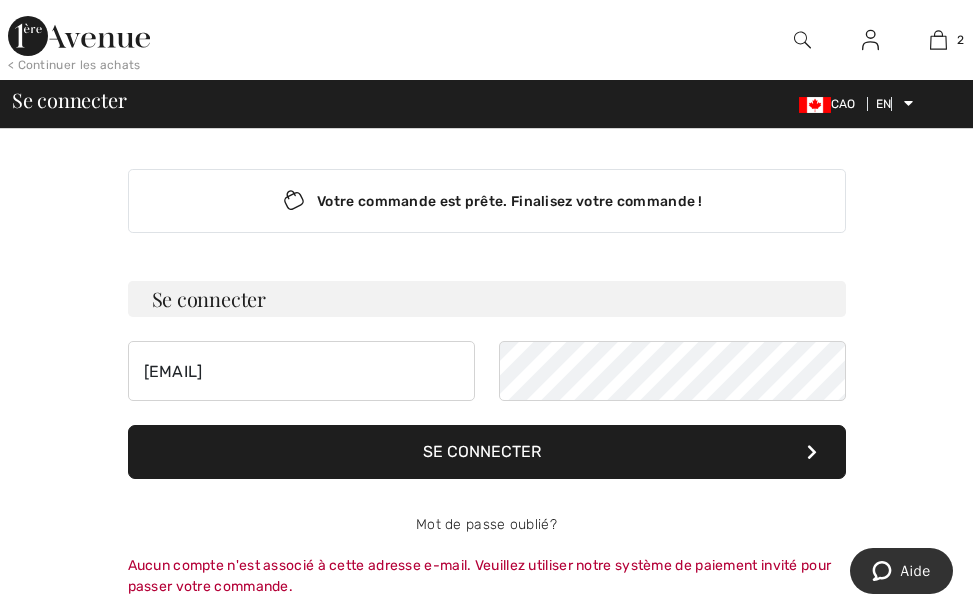 click on "Se connecter" at bounding box center (482, 451) 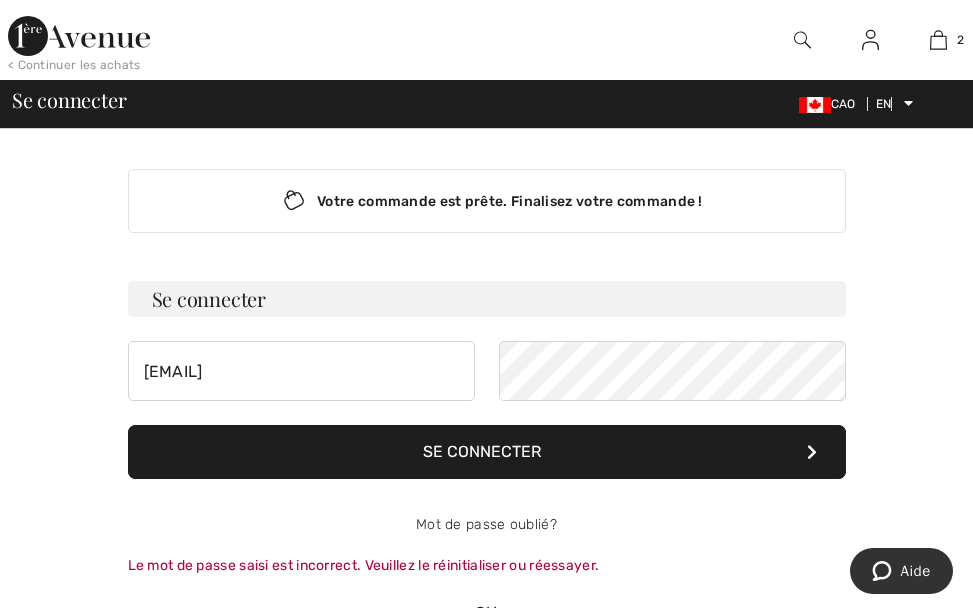 drag, startPoint x: 561, startPoint y: 404, endPoint x: 863, endPoint y: 421, distance: 302.4781 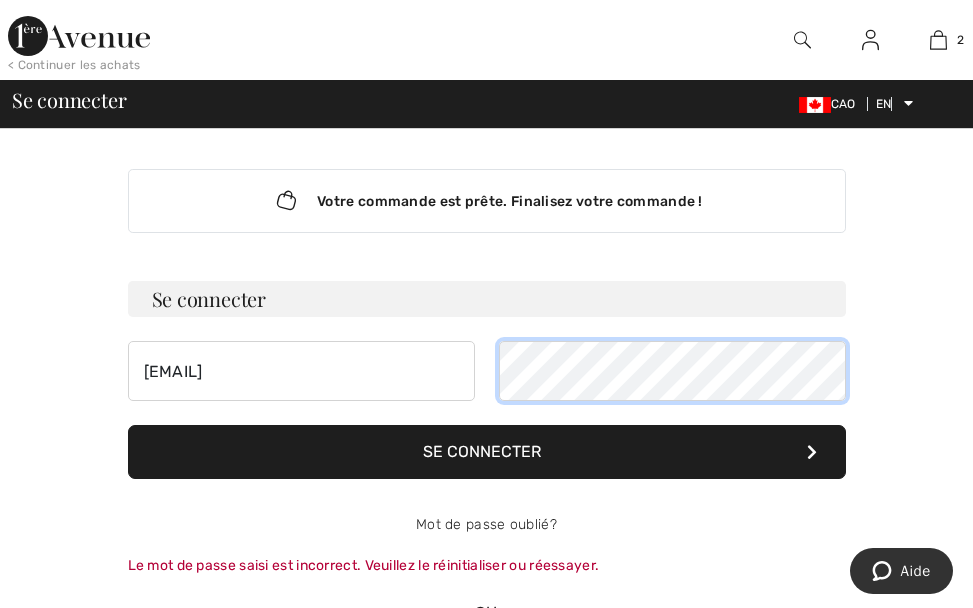 click on "helene.morneau@assurancespaquin.com" at bounding box center [487, 371] 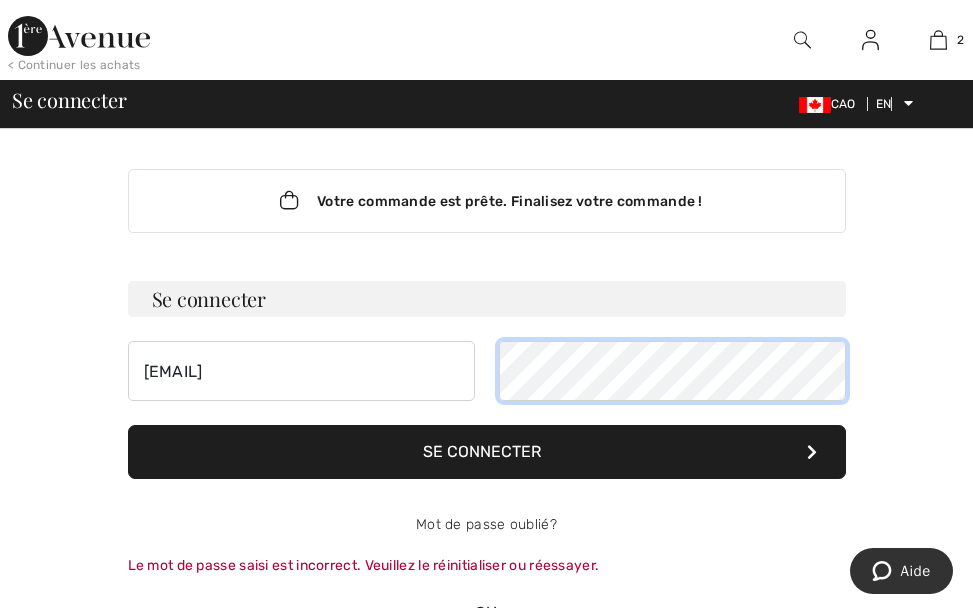 click on "Se connecter" at bounding box center (487, 452) 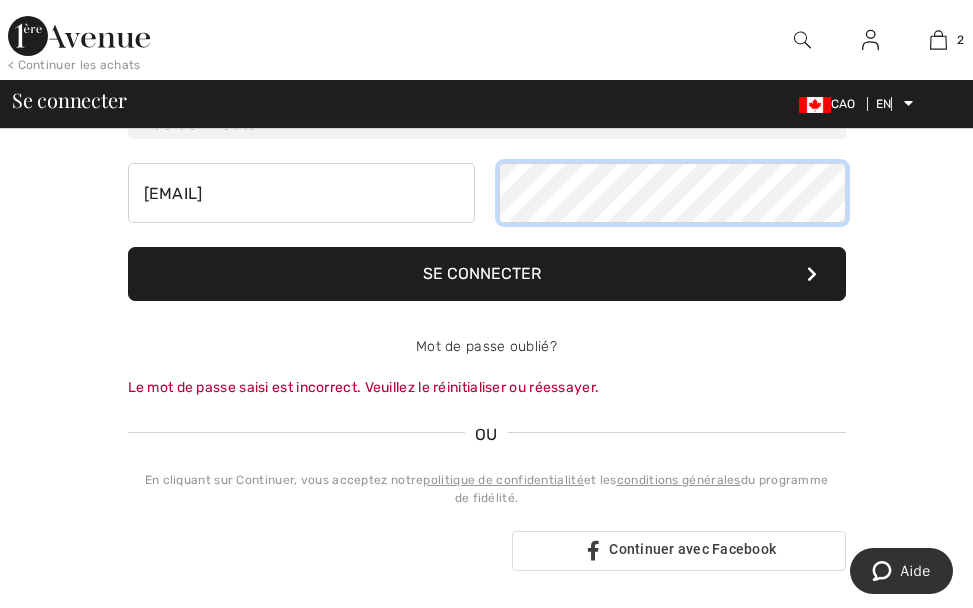scroll, scrollTop: 200, scrollLeft: 0, axis: vertical 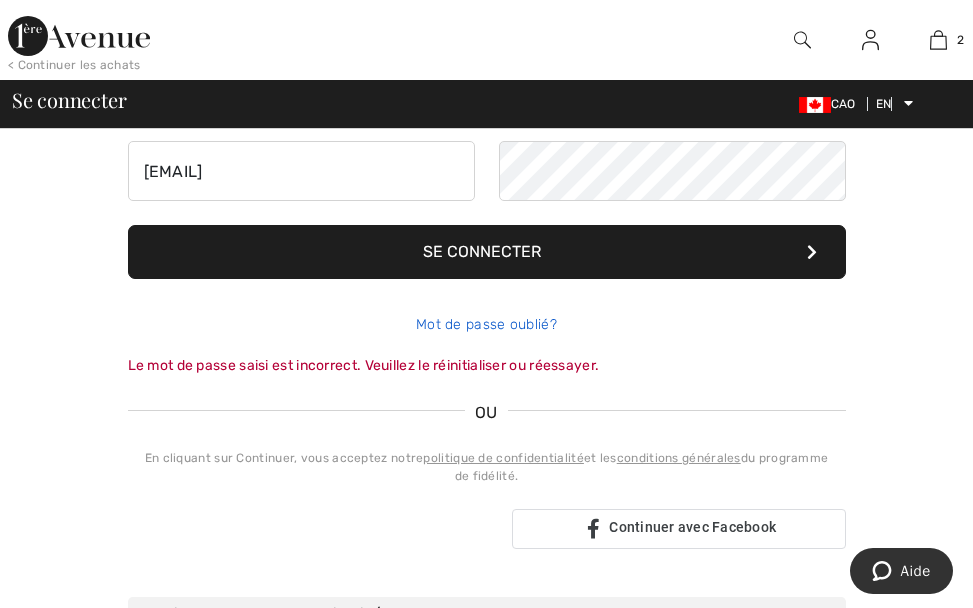 click on "Mot de passe oublié?" at bounding box center (486, 324) 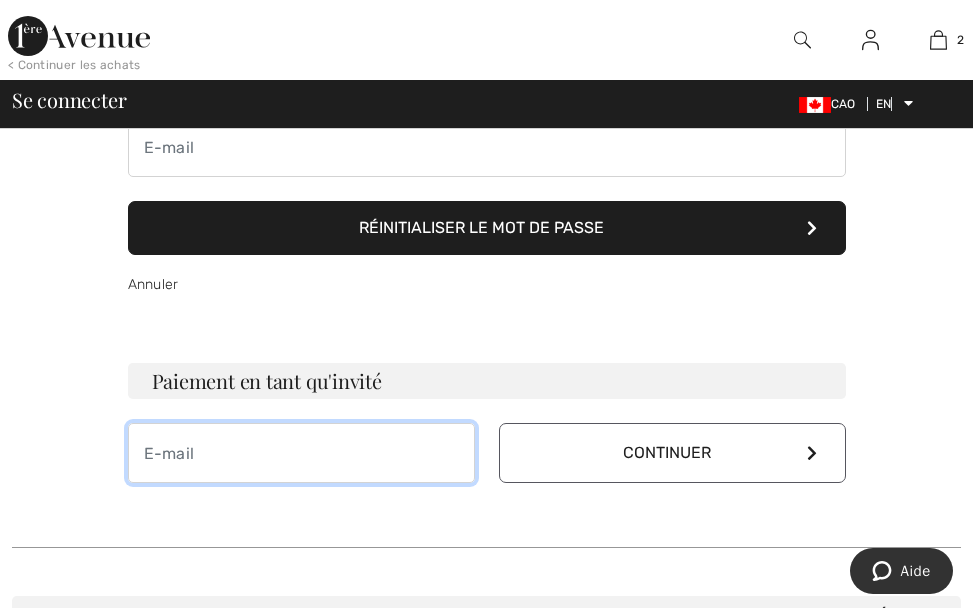 click at bounding box center (301, 453) 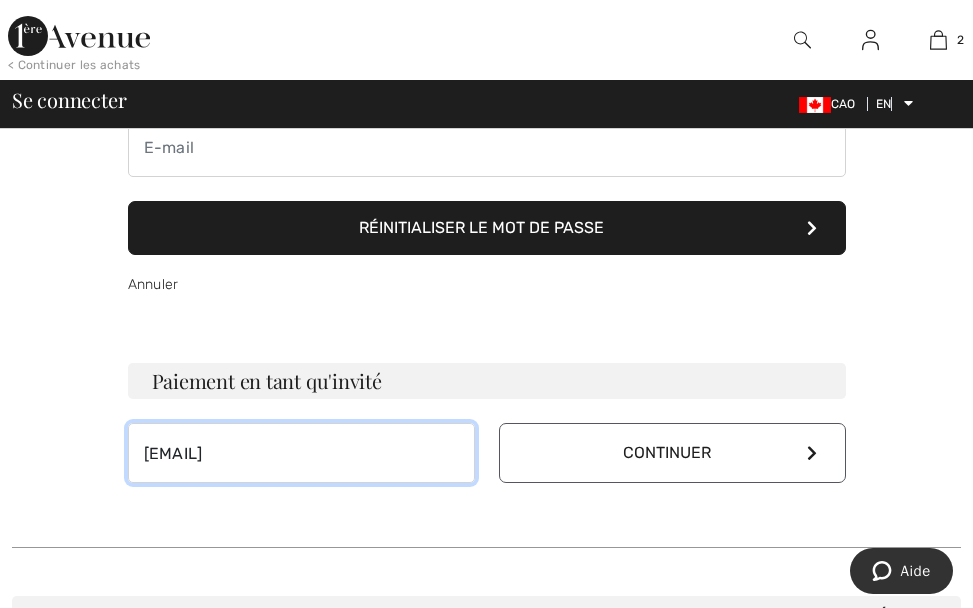 type on "helene.morneau@assurancespaquin.com" 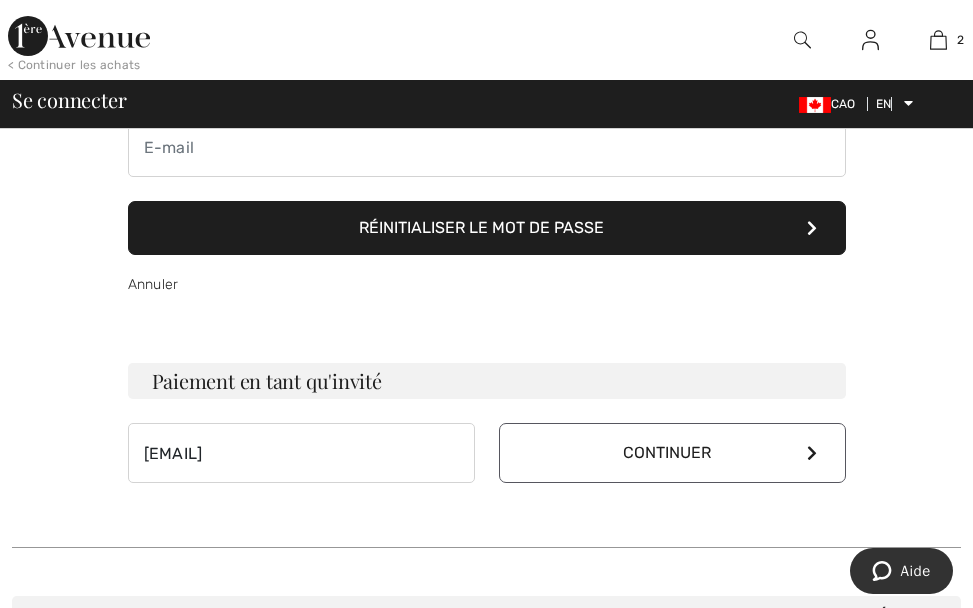 click on "Continuer" at bounding box center [667, 452] 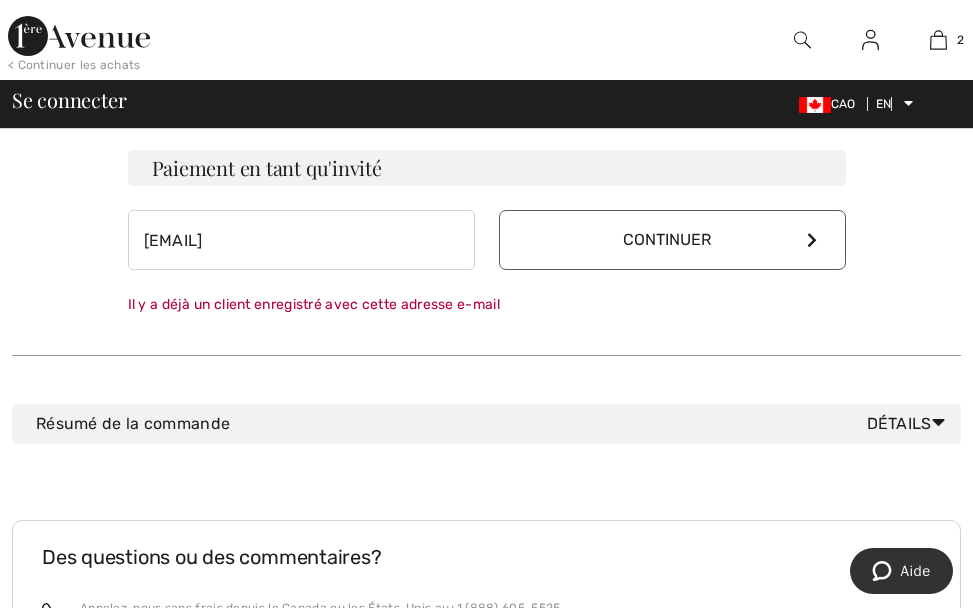 scroll, scrollTop: 200, scrollLeft: 0, axis: vertical 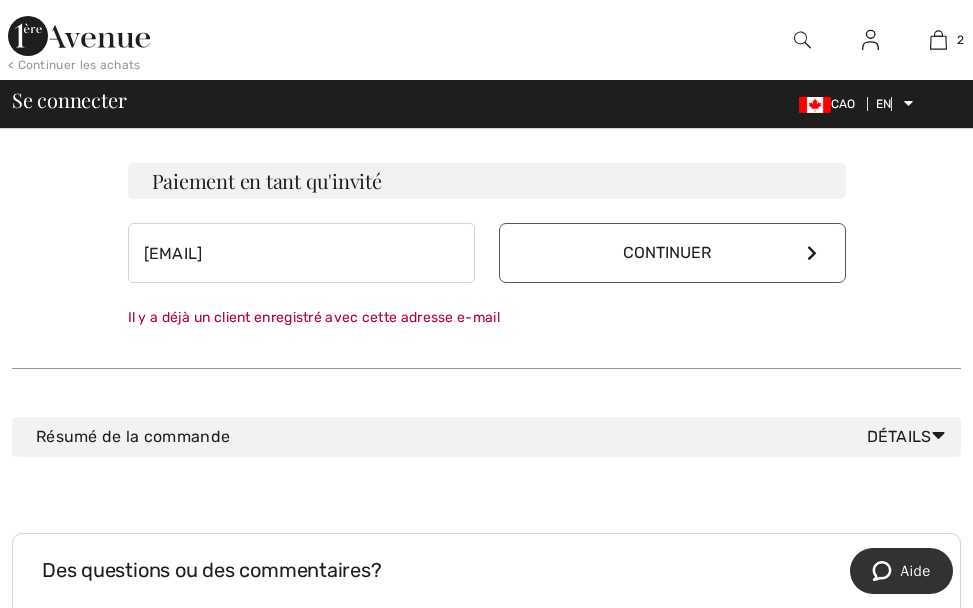 click on "Détails" at bounding box center (899, 436) 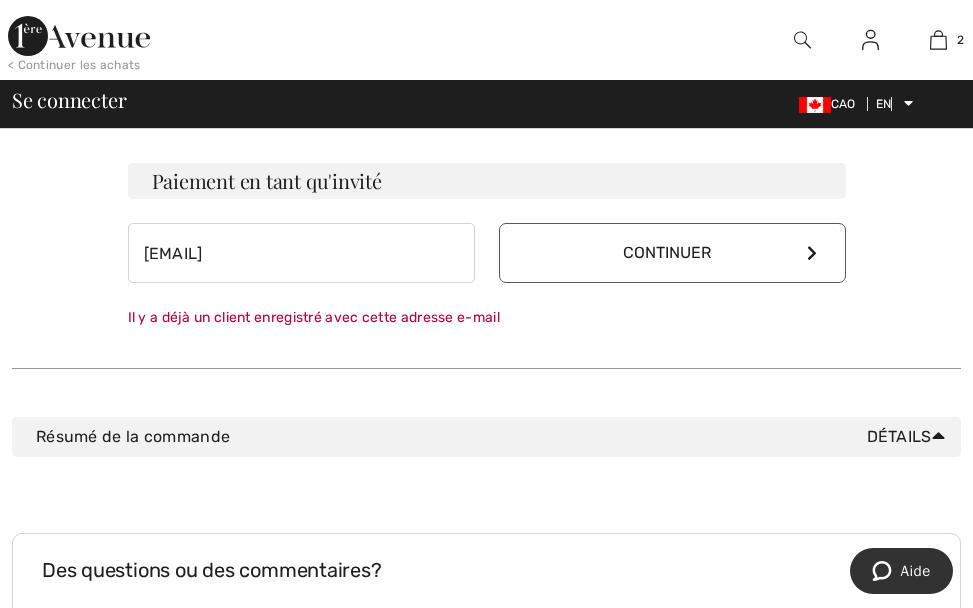 click on "Détails" at bounding box center [899, 436] 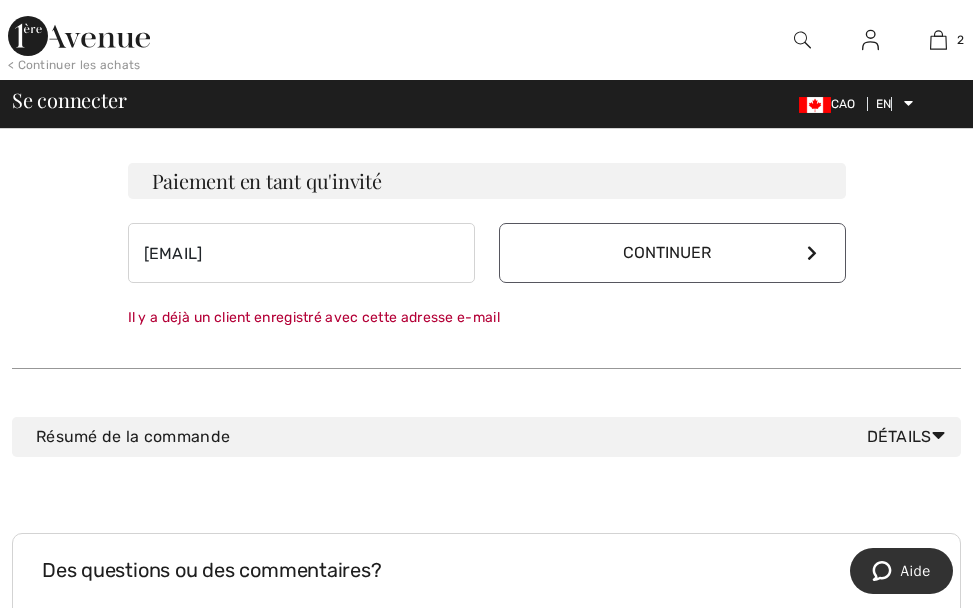 click on "Continuer" at bounding box center (667, 252) 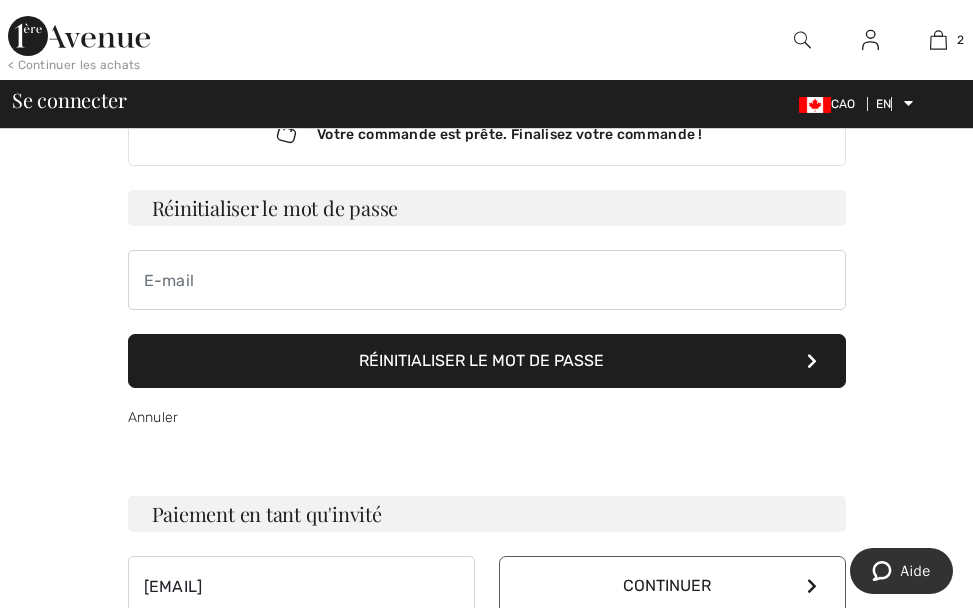 scroll, scrollTop: 0, scrollLeft: 0, axis: both 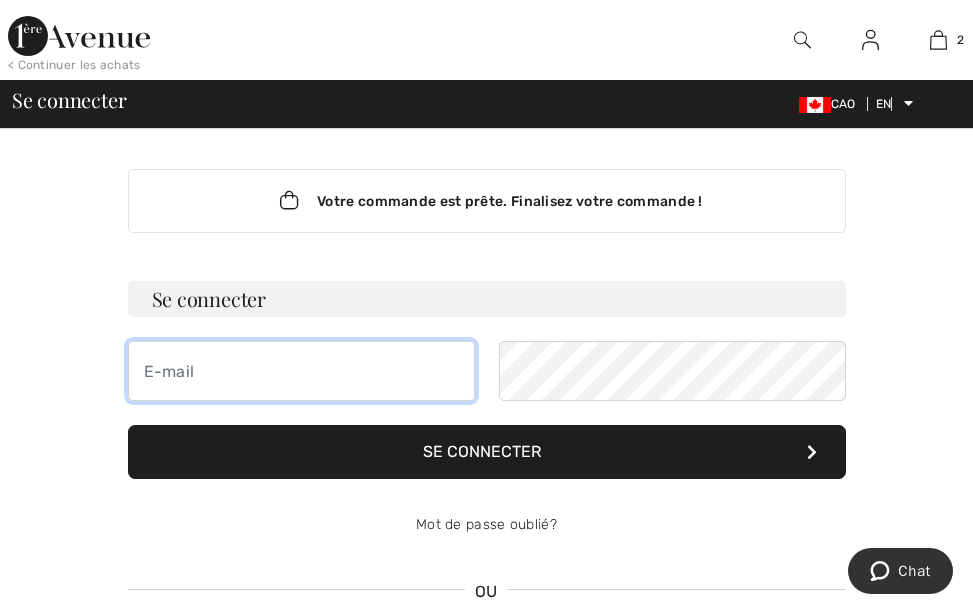 type on "[EMAIL]" 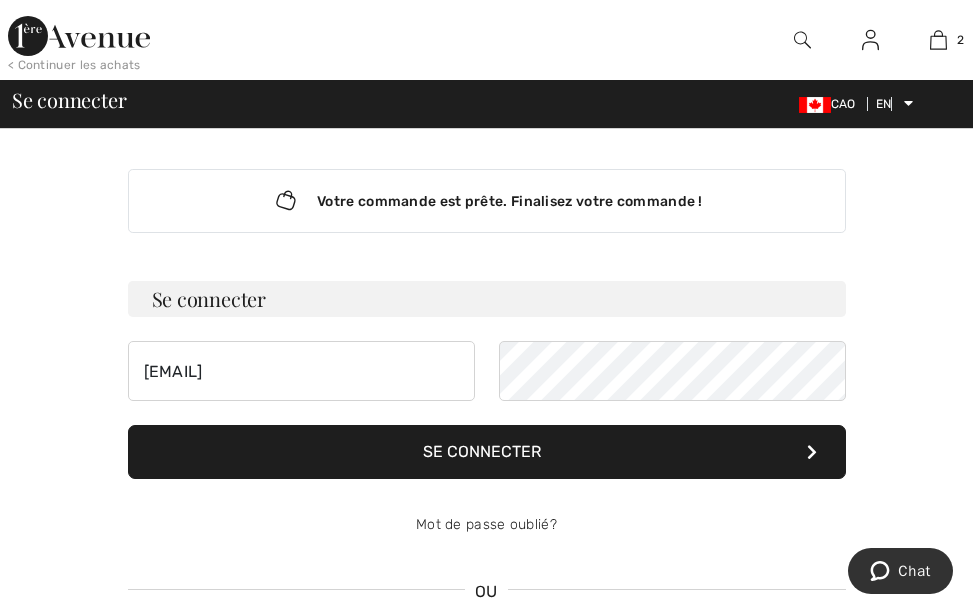 click on "Se connecter" at bounding box center (487, 452) 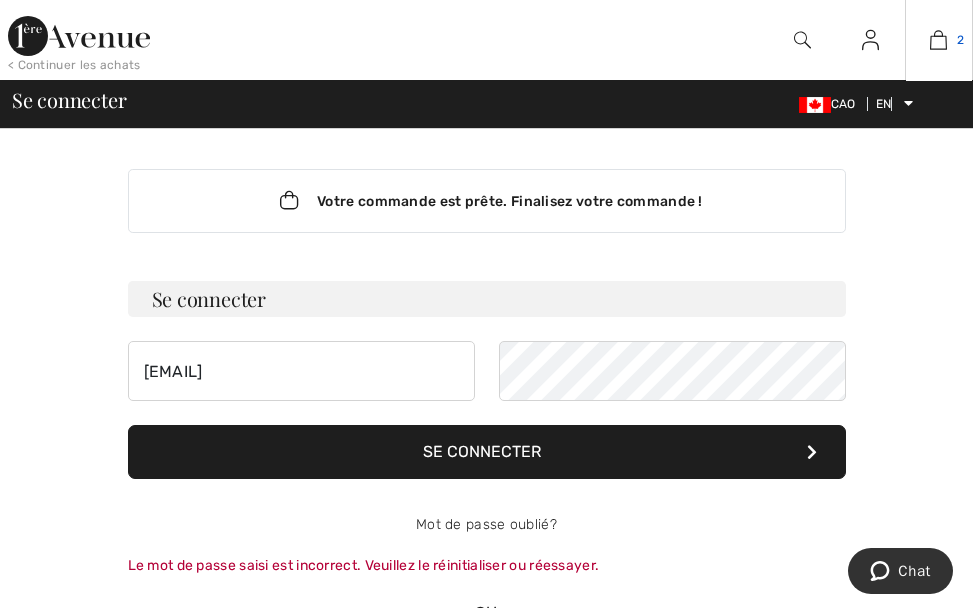 click at bounding box center [938, 40] 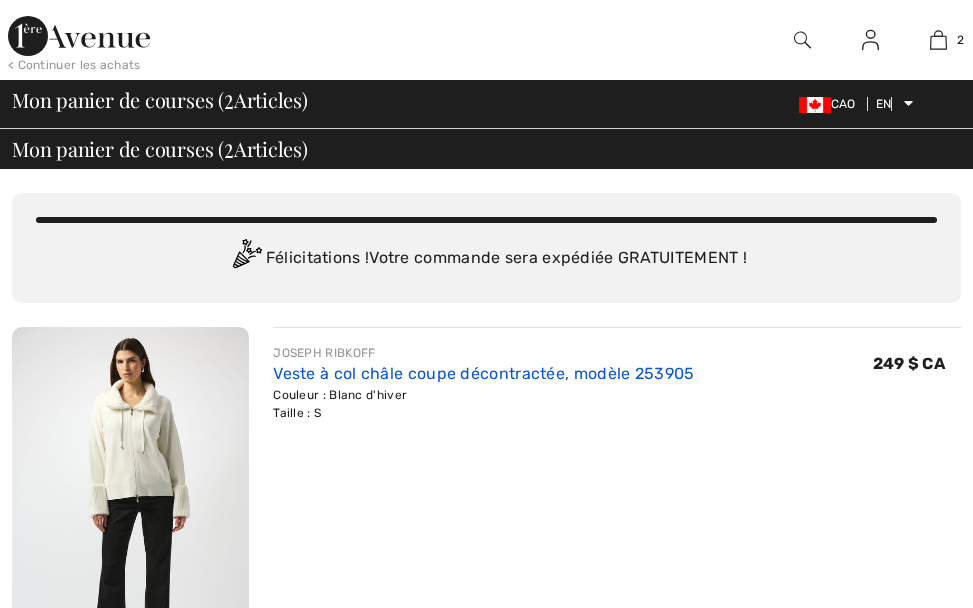 scroll, scrollTop: 0, scrollLeft: 0, axis: both 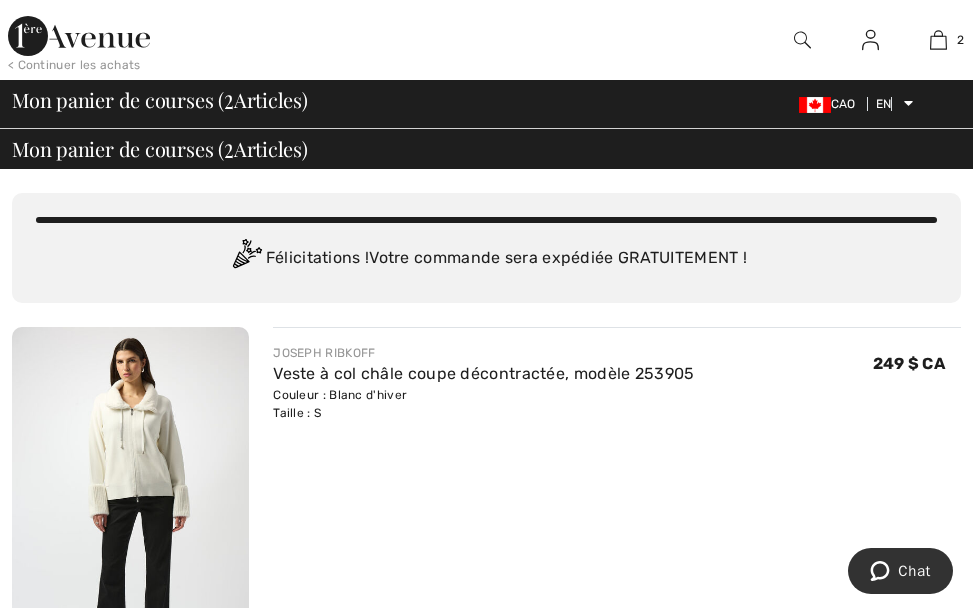 click on "Mon panier de courses (" at bounding box center [118, 148] 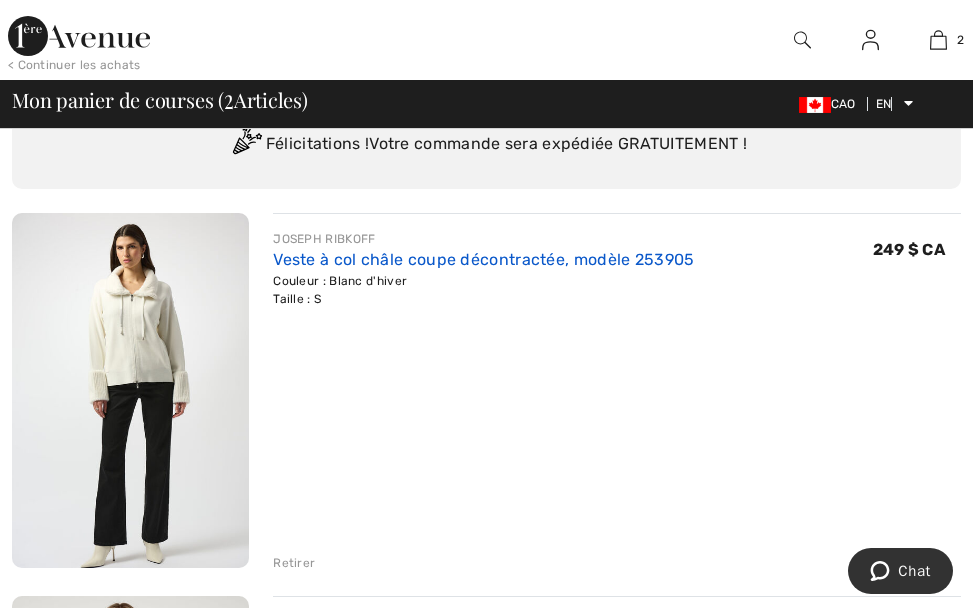 scroll, scrollTop: 0, scrollLeft: 0, axis: both 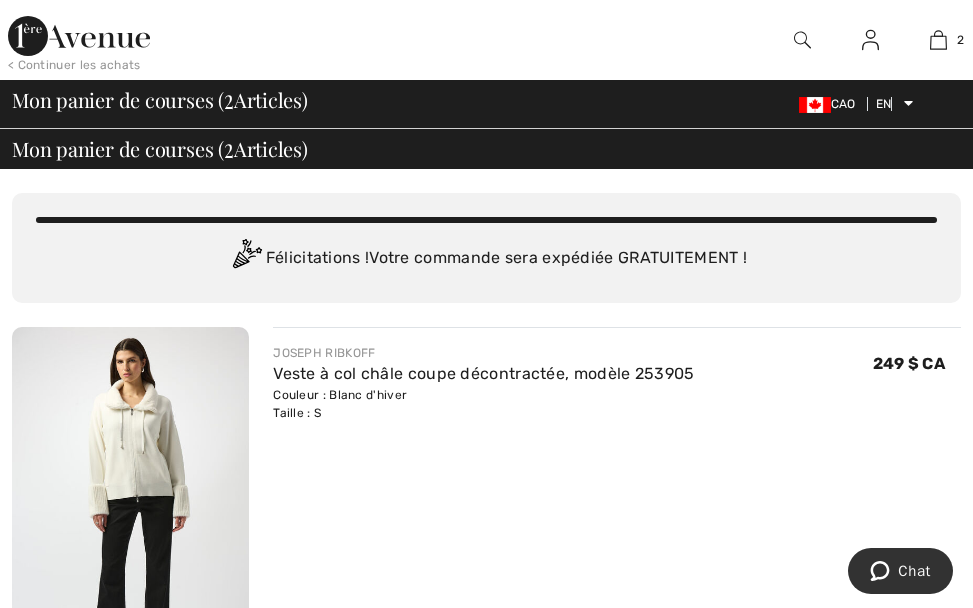click on "Votre commande sera expédiée GRATUITEMENT !" at bounding box center (558, 257) 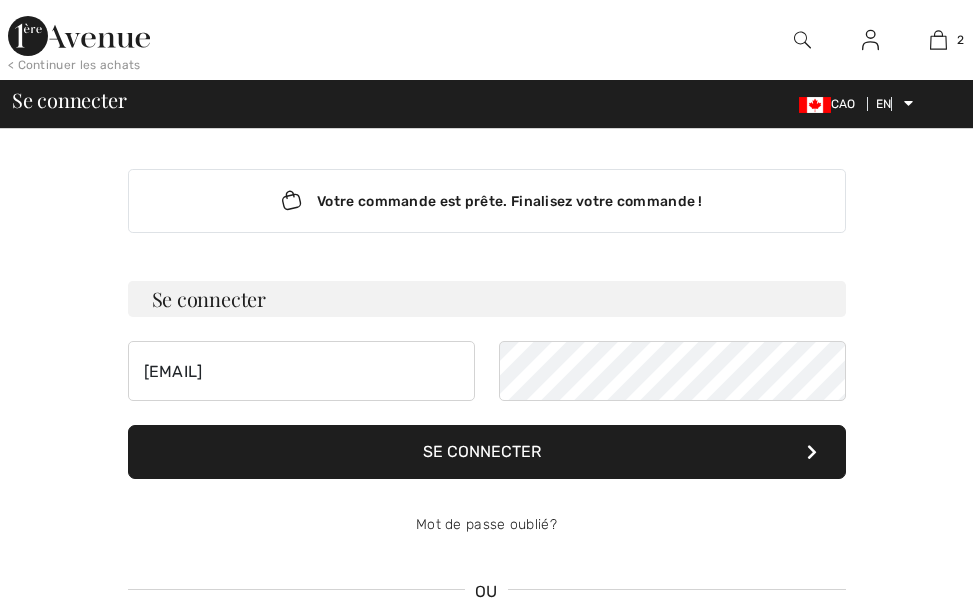 scroll, scrollTop: 0, scrollLeft: 0, axis: both 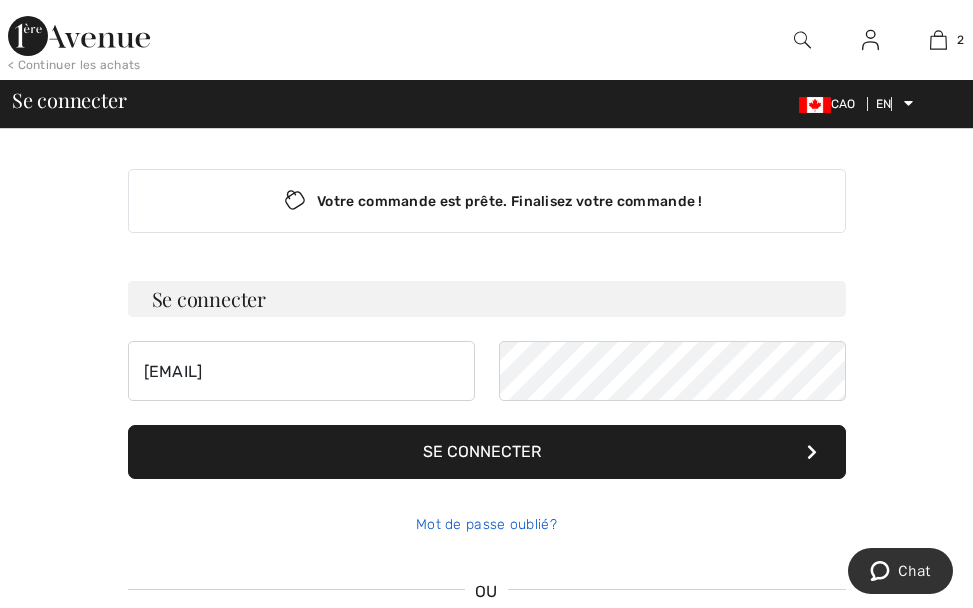 click on "Mot de passe oublié?" at bounding box center [486, 524] 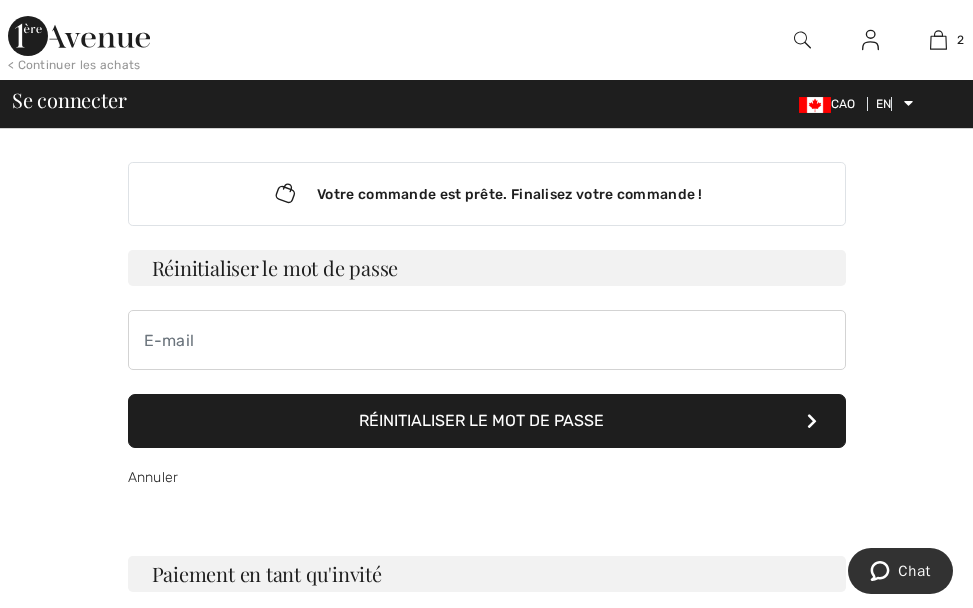 scroll, scrollTop: 0, scrollLeft: 0, axis: both 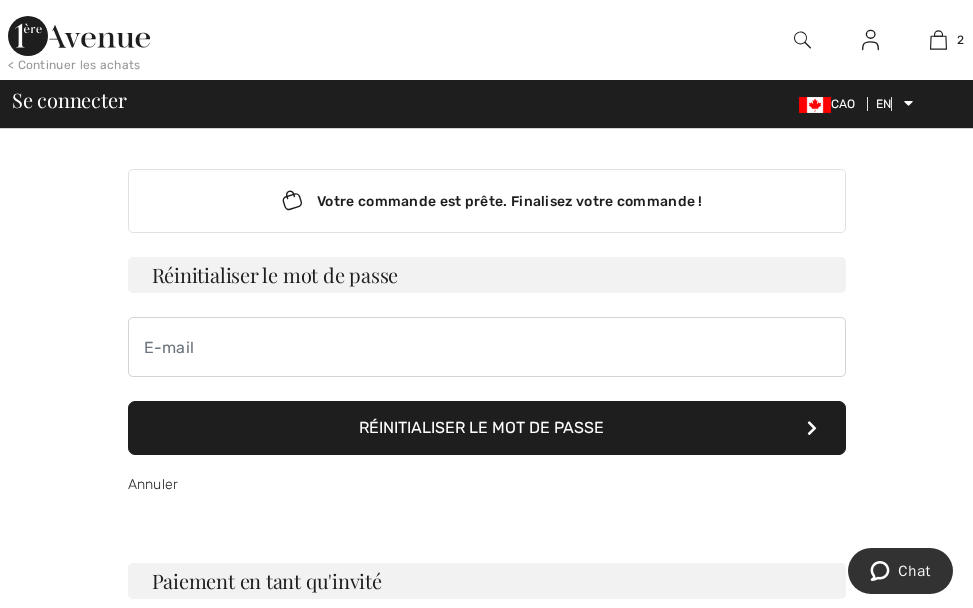 click on "Réinitialiser le mot de passe" at bounding box center (487, 428) 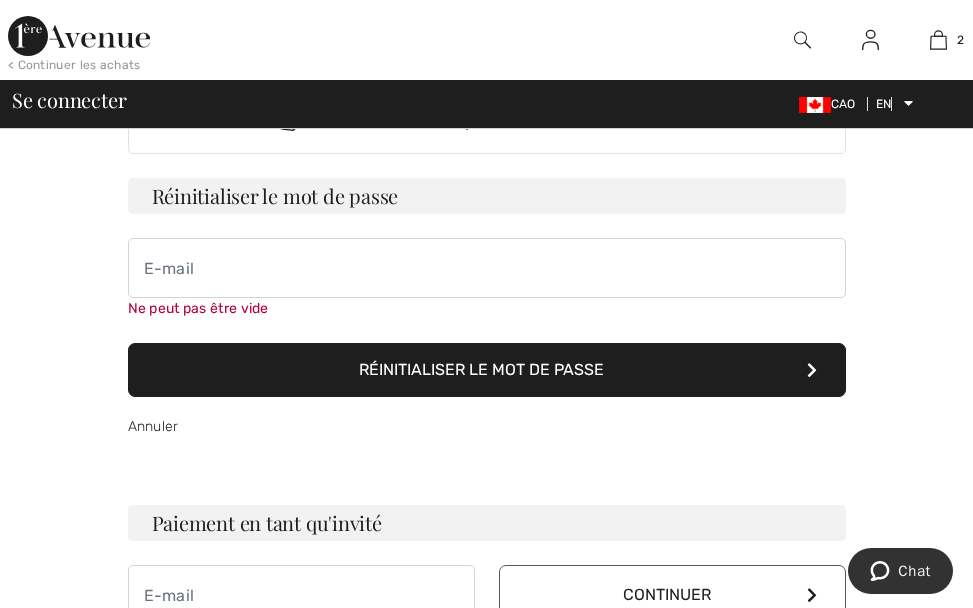 scroll, scrollTop: 0, scrollLeft: 0, axis: both 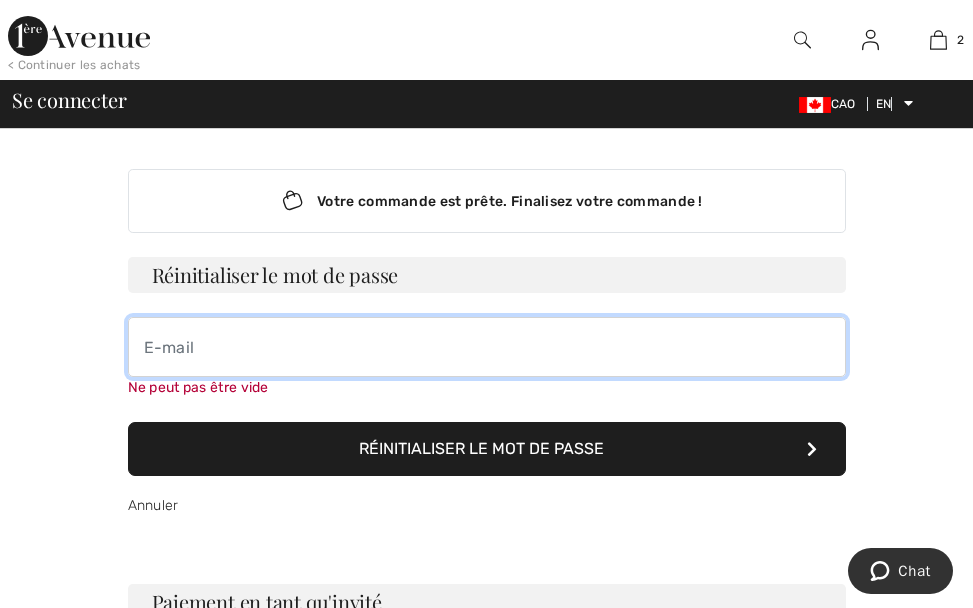 drag, startPoint x: 203, startPoint y: 343, endPoint x: 105, endPoint y: 343, distance: 98 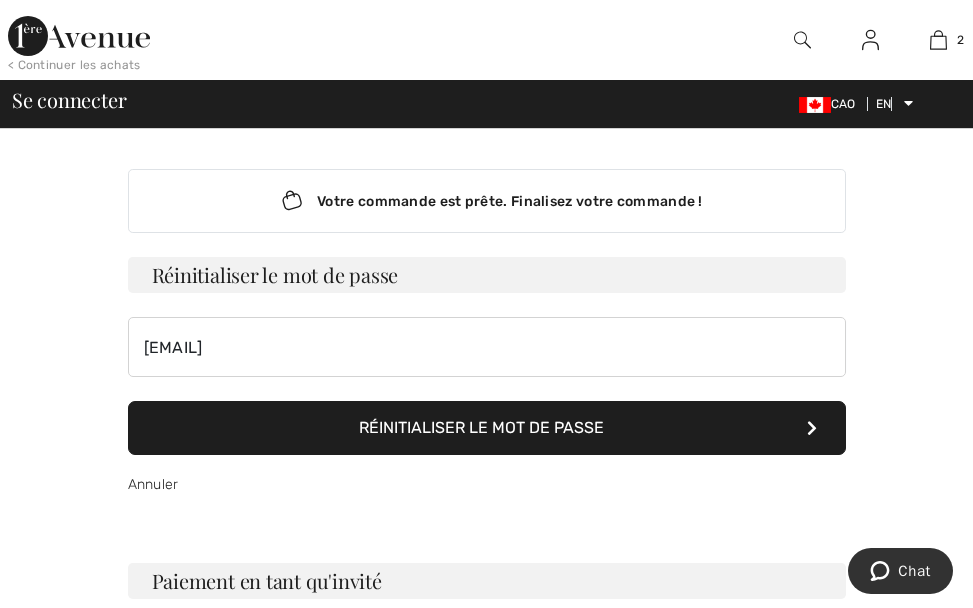 click on "Réinitialiser le mot de passe" at bounding box center [487, 428] 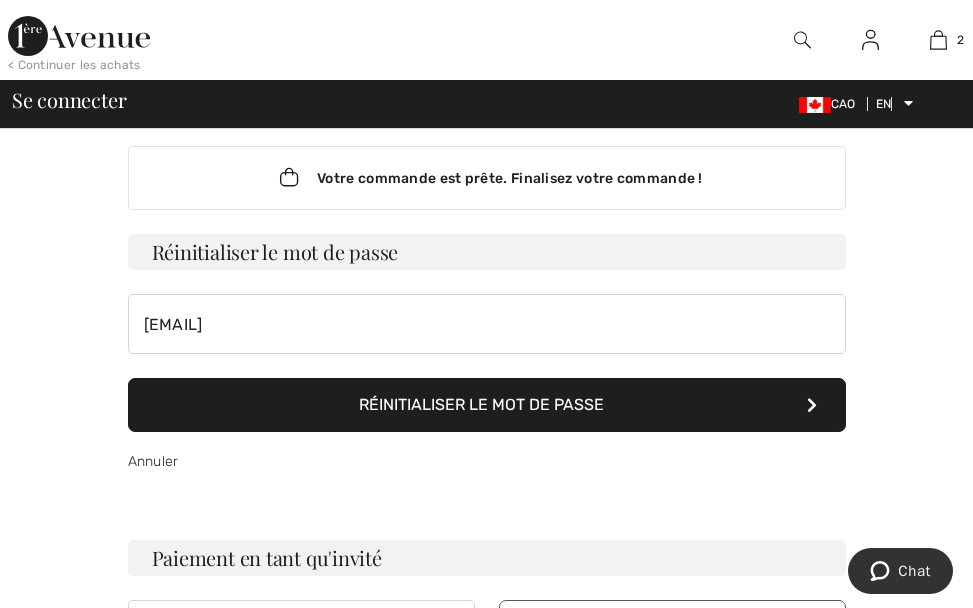 scroll, scrollTop: 0, scrollLeft: 0, axis: both 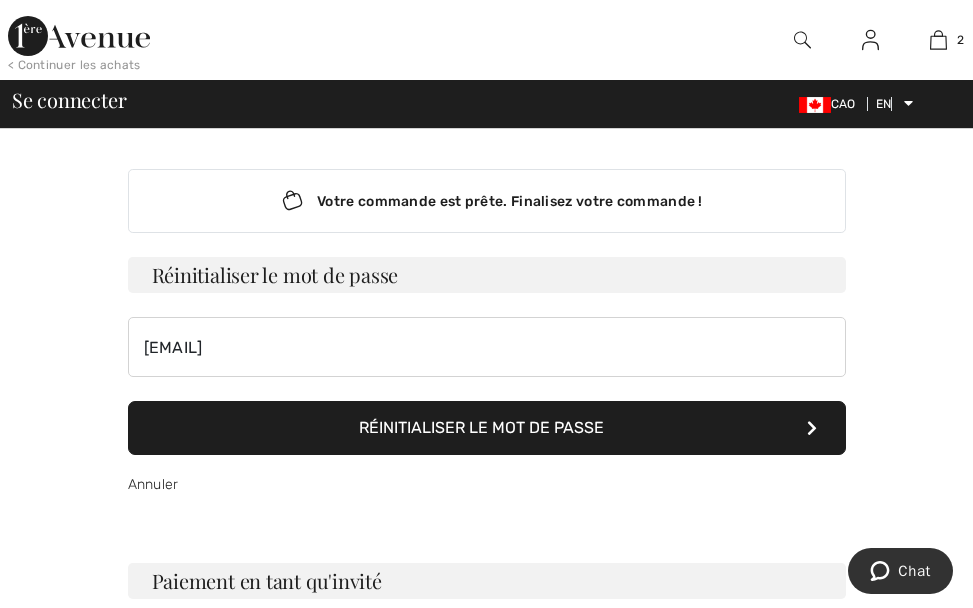 click on "Réinitialiser le mot de passe" at bounding box center [481, 427] 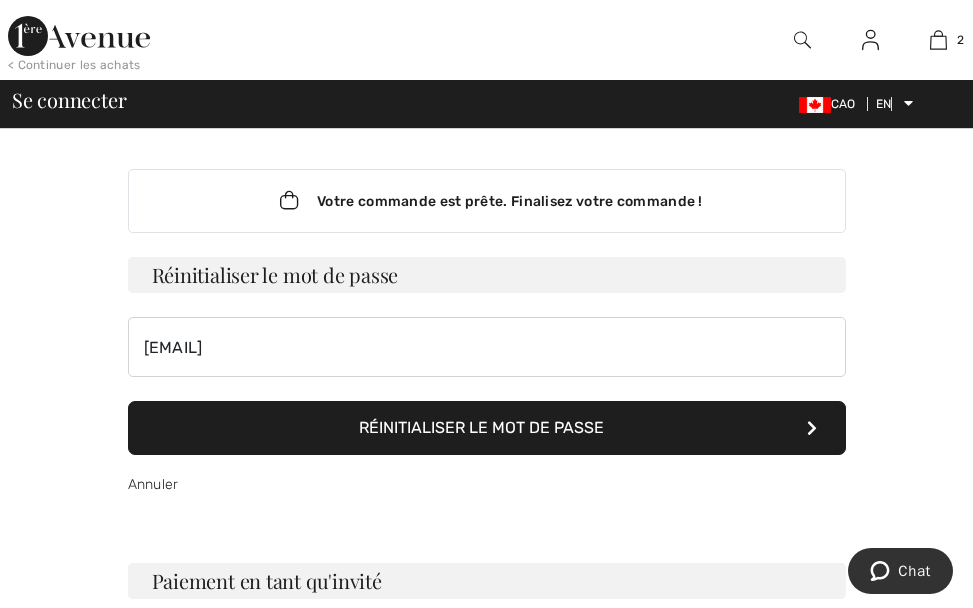 click on "Votre commande est prête. Finalisez votre commande !
Se connecter
helene.morneau@assurancespaquin.com
Se connecter
Mot de passe oublié?
OU
En cliquant sur Continuer, vous acceptez notre  politique de confidentialité  et les  conditions générales  du programme de fidélité." at bounding box center [487, 426] 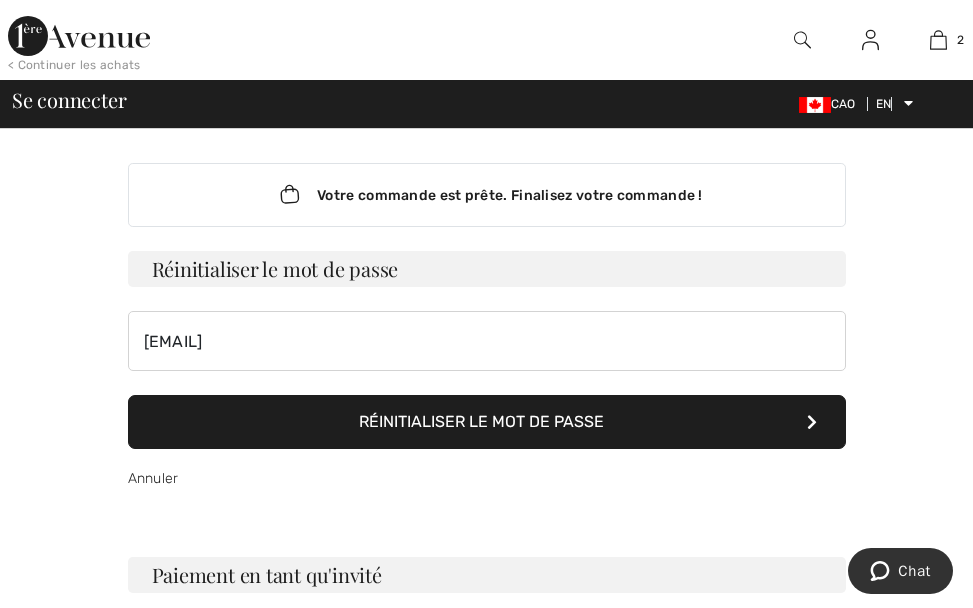scroll, scrollTop: 0, scrollLeft: 0, axis: both 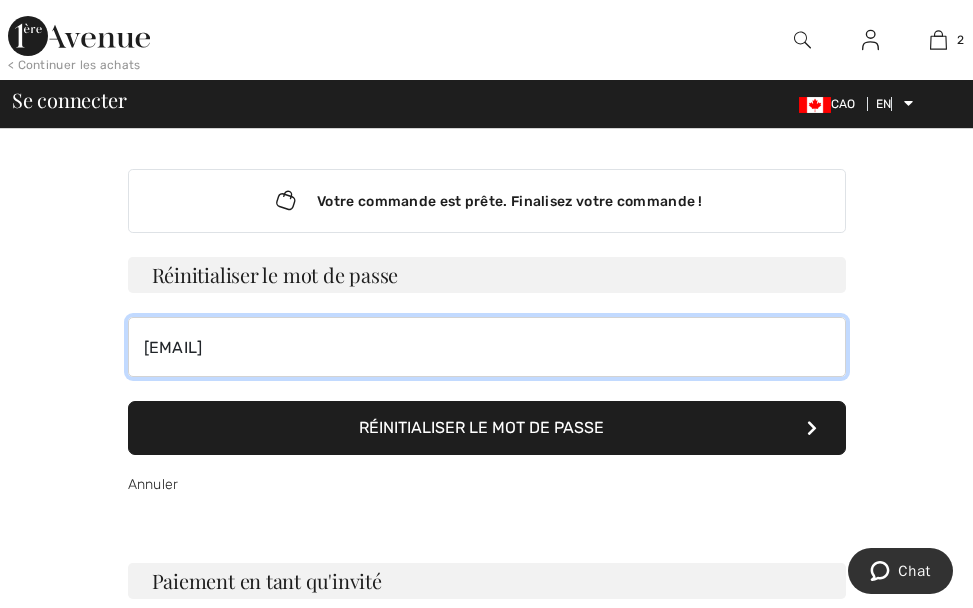 drag, startPoint x: 454, startPoint y: 334, endPoint x: 108, endPoint y: 347, distance: 346.24414 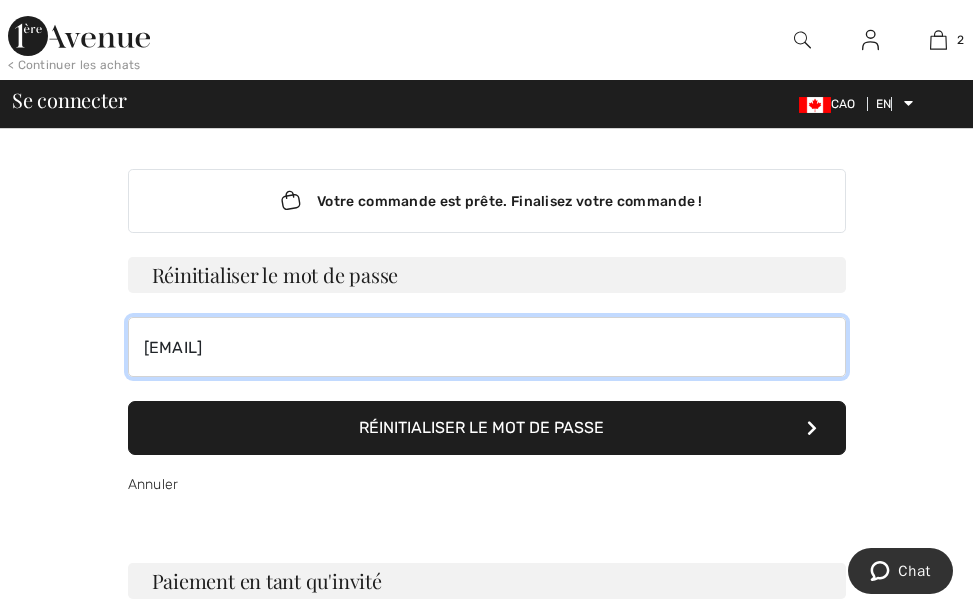 type on "helenemorneau@hotmail.com" 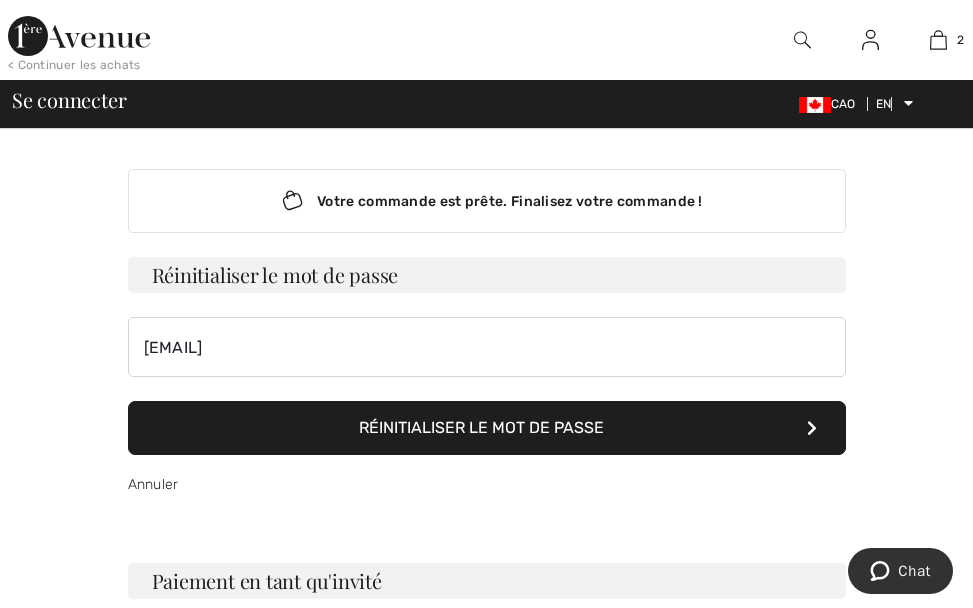 click on "Réinitialiser le mot de passe" at bounding box center (481, 427) 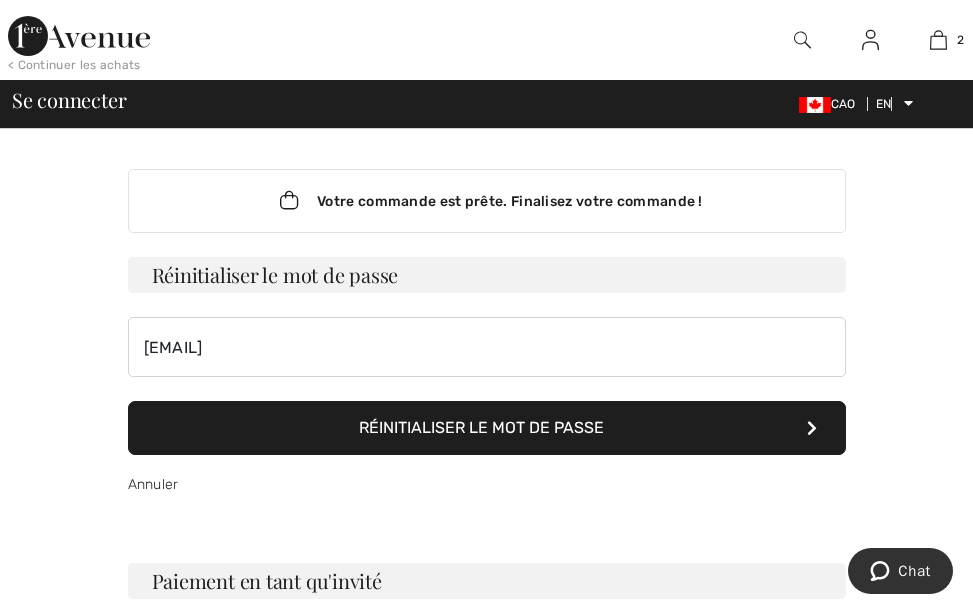 click on "Votre commande est prête. Finalisez votre commande !
Se connecter
helene.morneau@assurancespaquin.com
Se connecter
Mot de passe oublié?
OU
En cliquant sur Continuer, vous acceptez notre  politique de confidentialité  et les  conditions générales  du programme de fidélité." at bounding box center (486, 438) 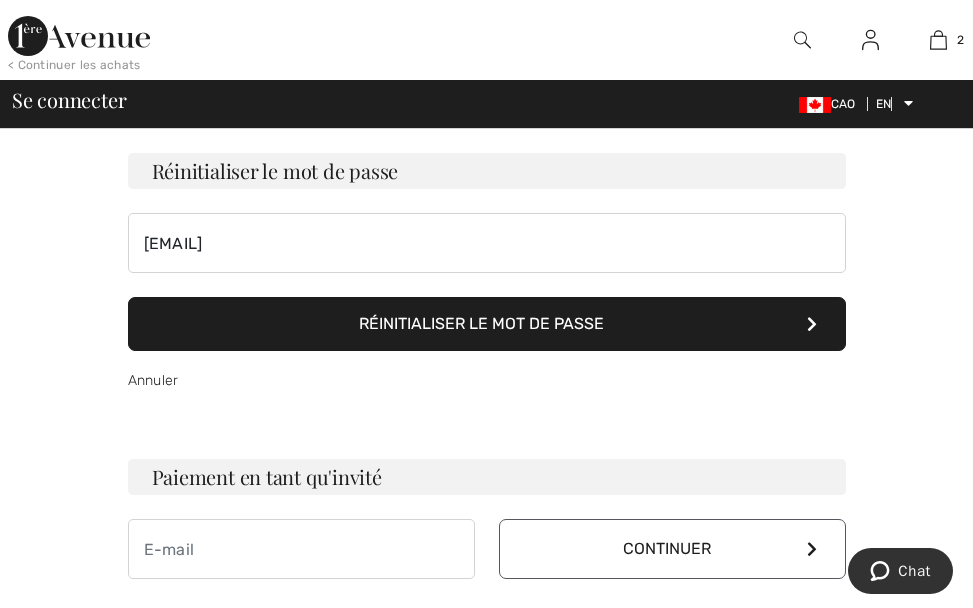 scroll, scrollTop: 0, scrollLeft: 0, axis: both 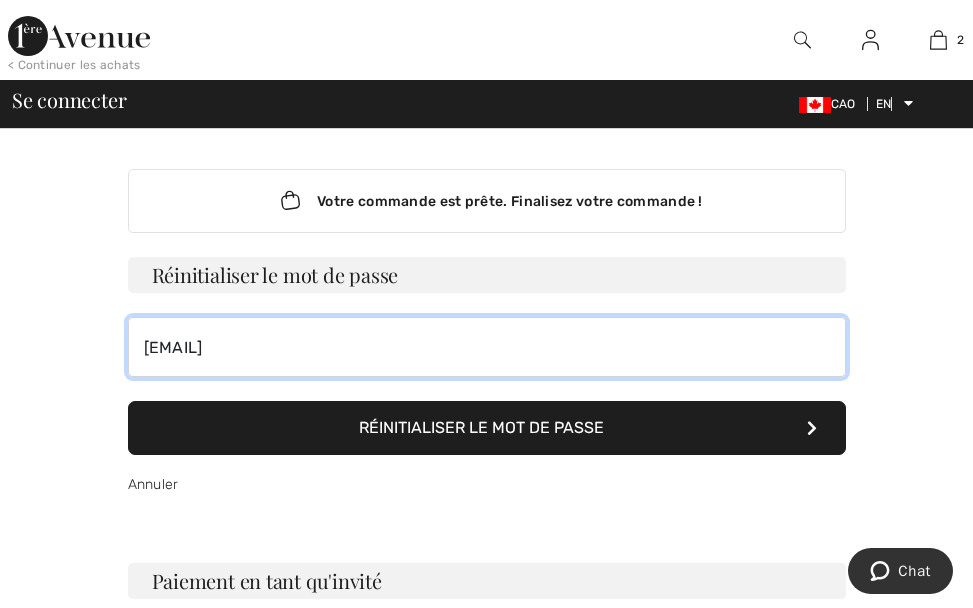 click on "helenemorneau@hotmail.com" at bounding box center [487, 347] 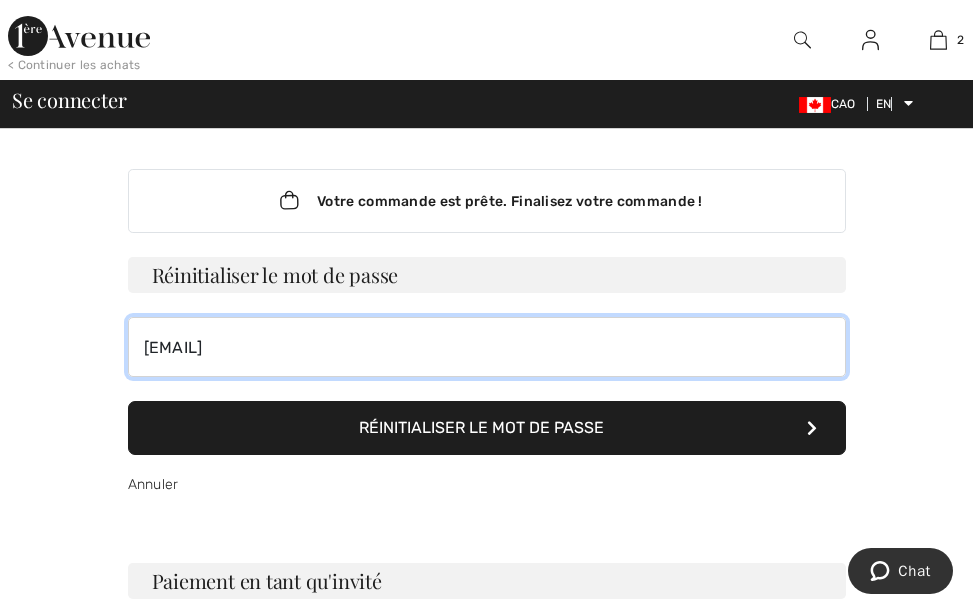 click on "Réinitialiser le mot de passe" at bounding box center [487, 428] 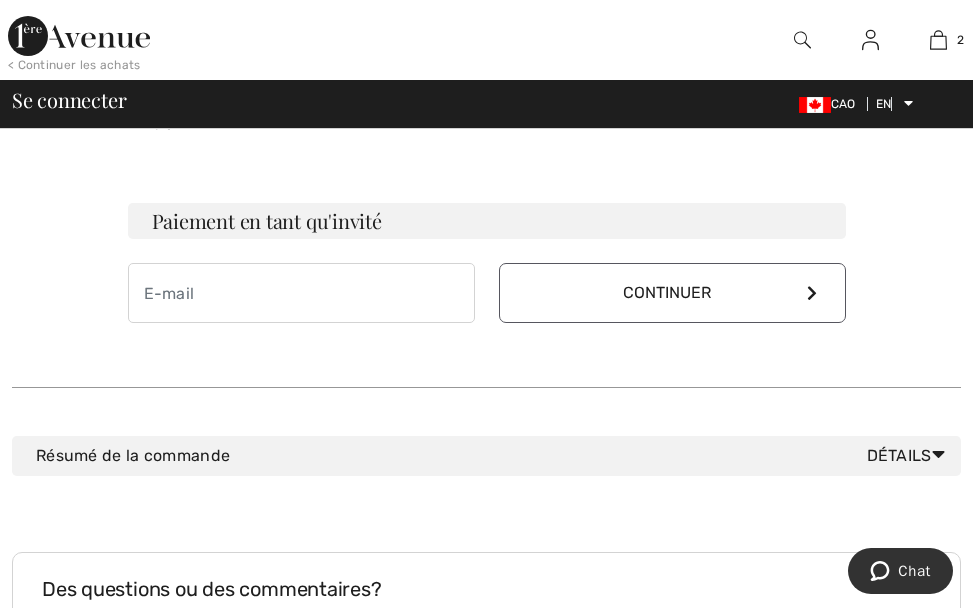 scroll, scrollTop: 200, scrollLeft: 0, axis: vertical 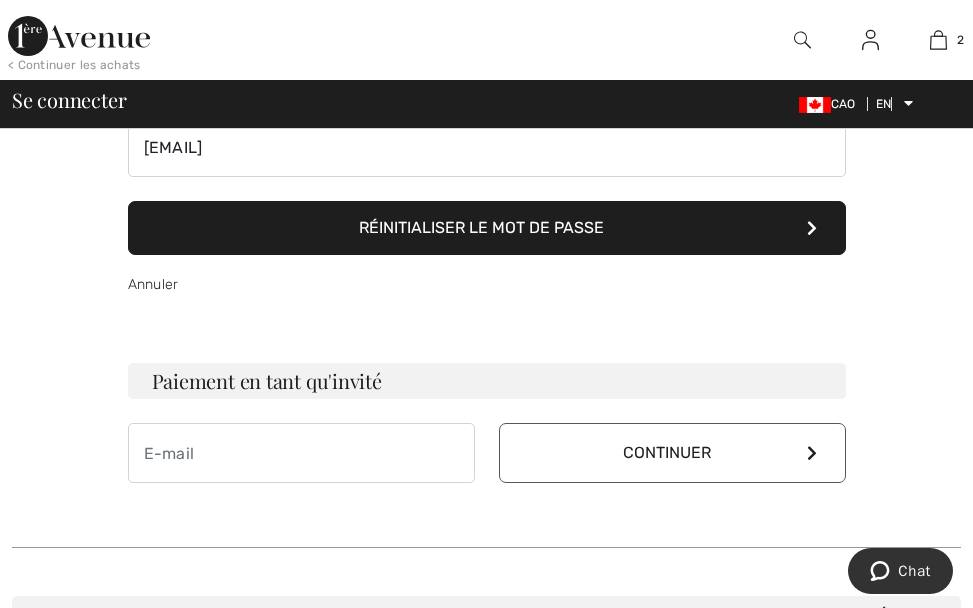 click on "Continuer" at bounding box center (667, 452) 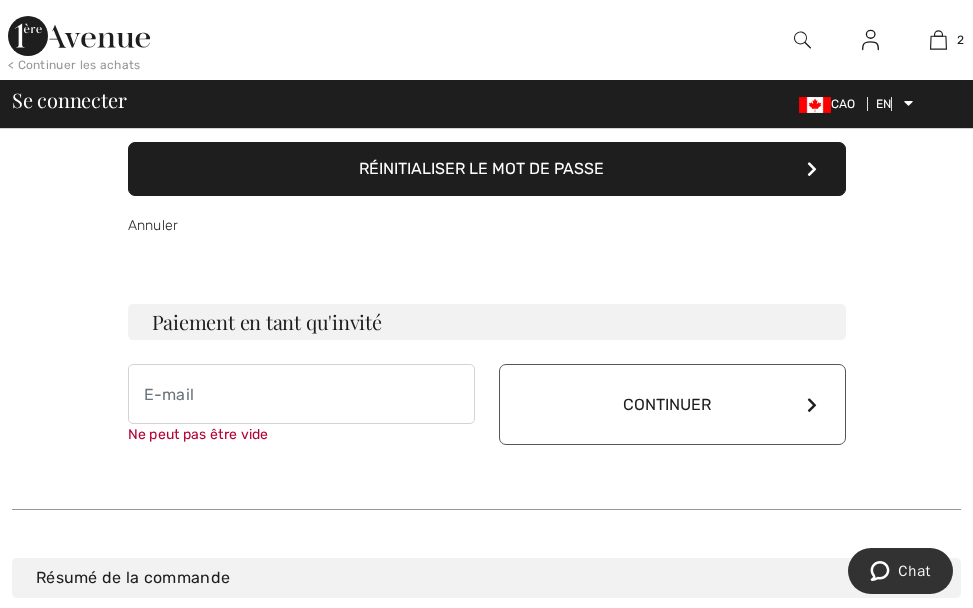 scroll, scrollTop: 263, scrollLeft: 0, axis: vertical 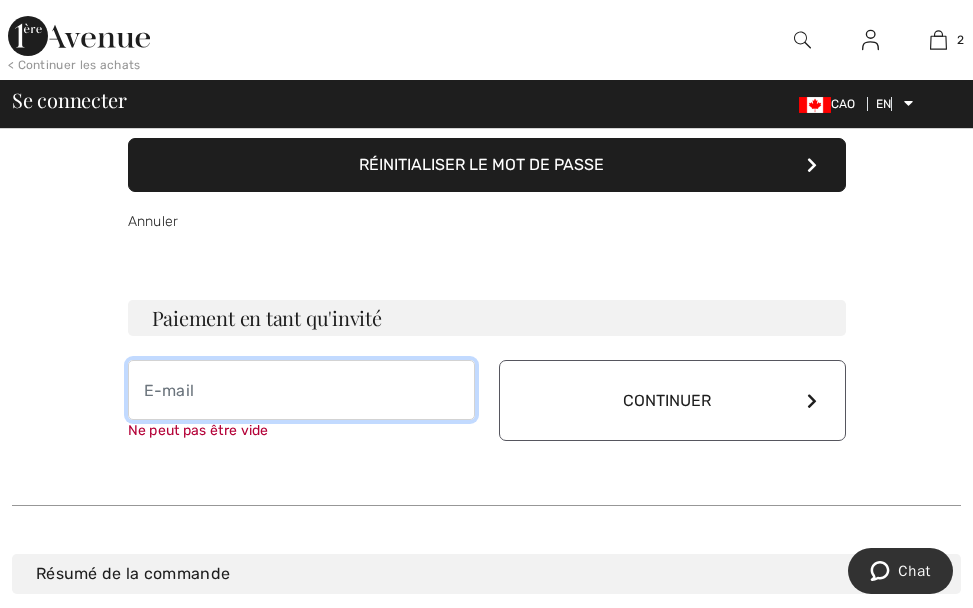 click at bounding box center [301, 390] 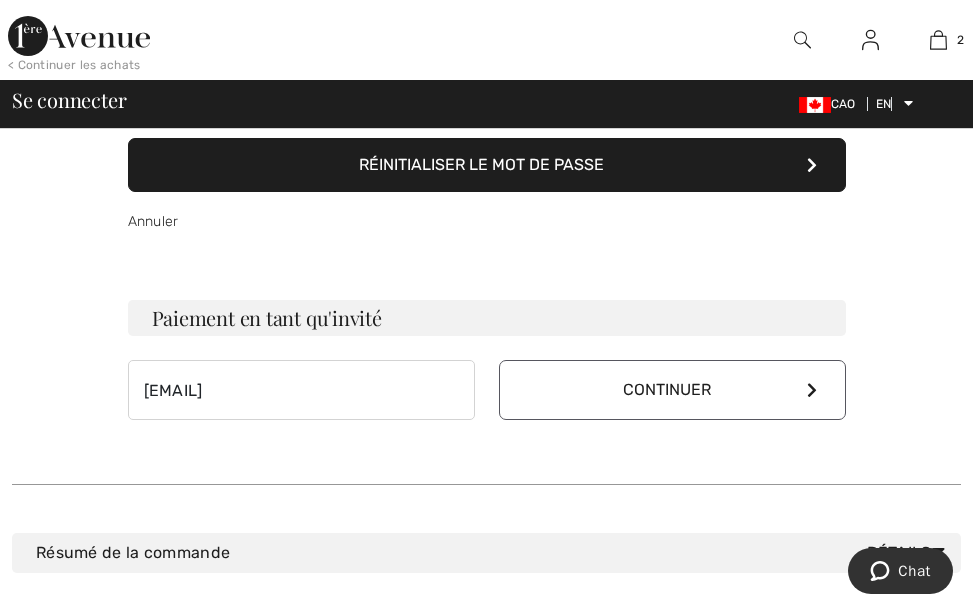 click at bounding box center (812, 390) 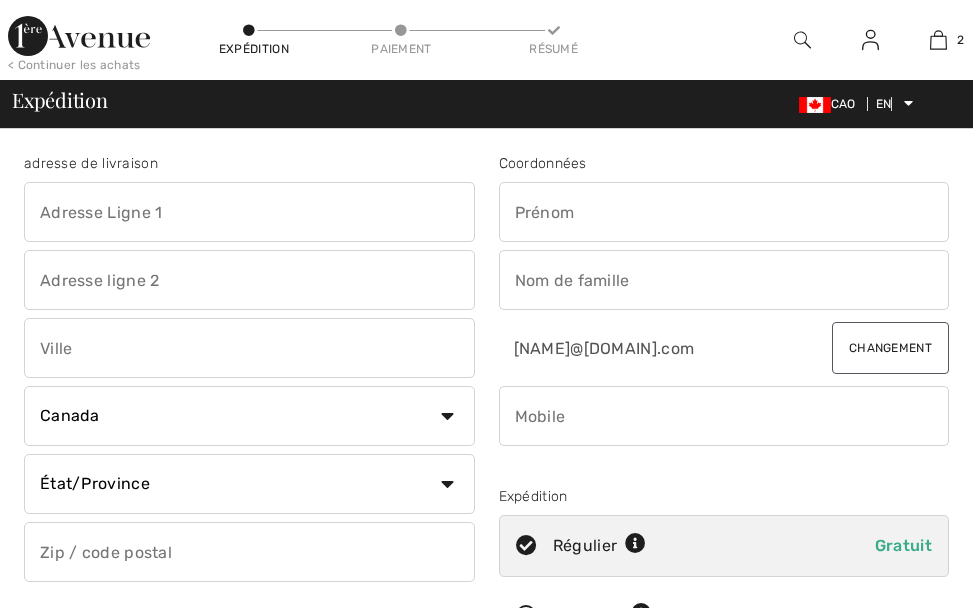 scroll, scrollTop: 0, scrollLeft: 0, axis: both 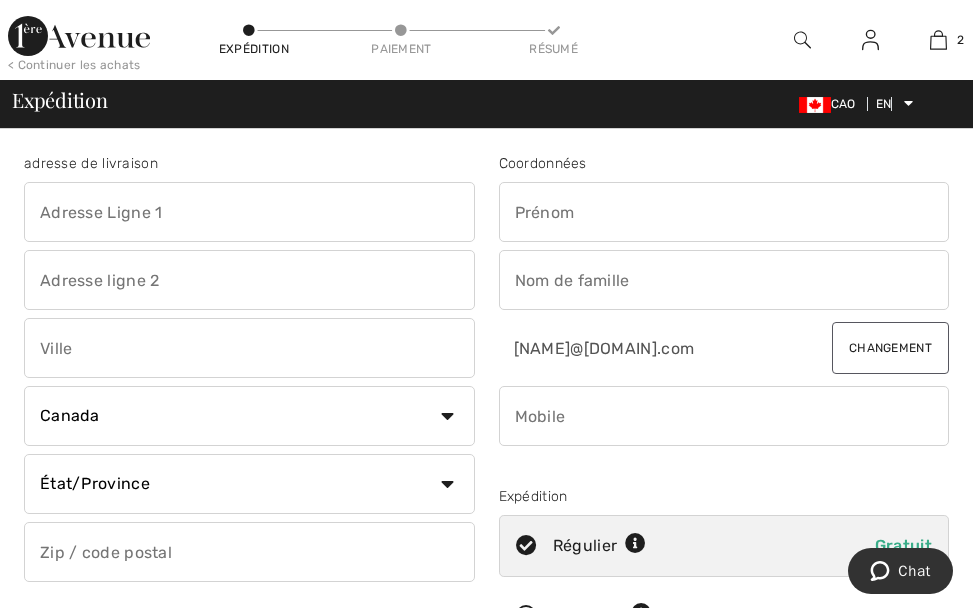 click at bounding box center (249, 212) 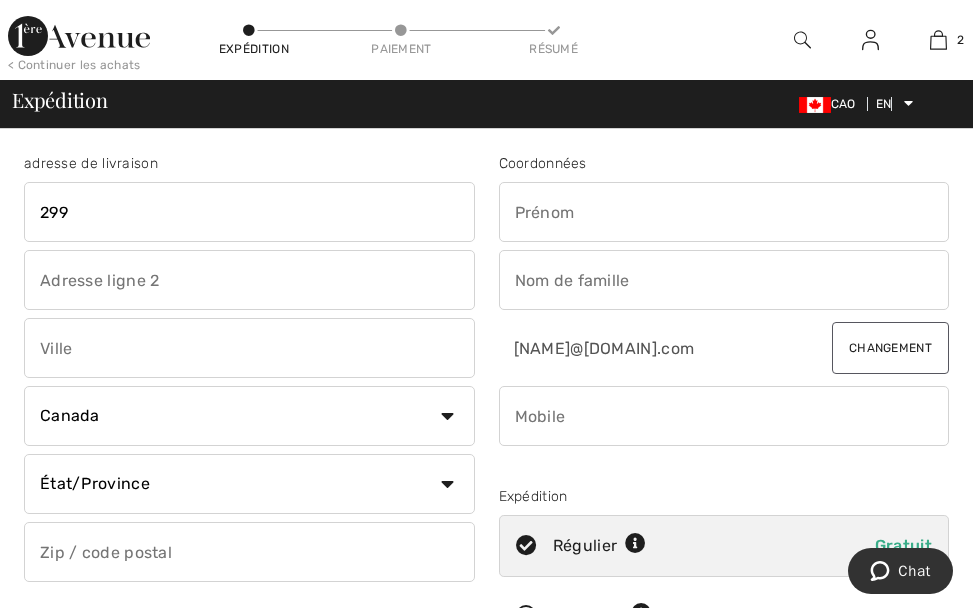 type on "[NUMBER] [STREET]" 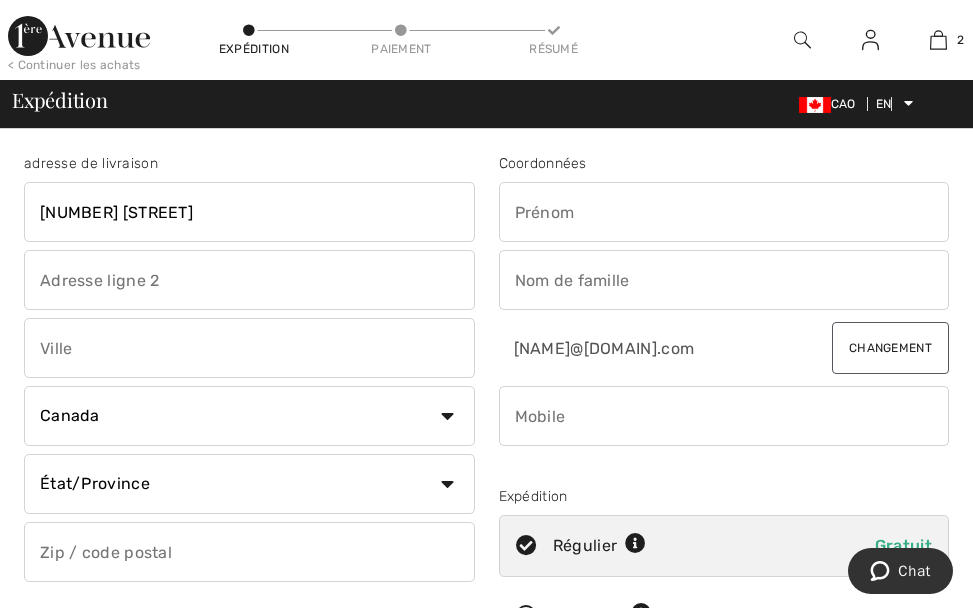 click at bounding box center (249, 348) 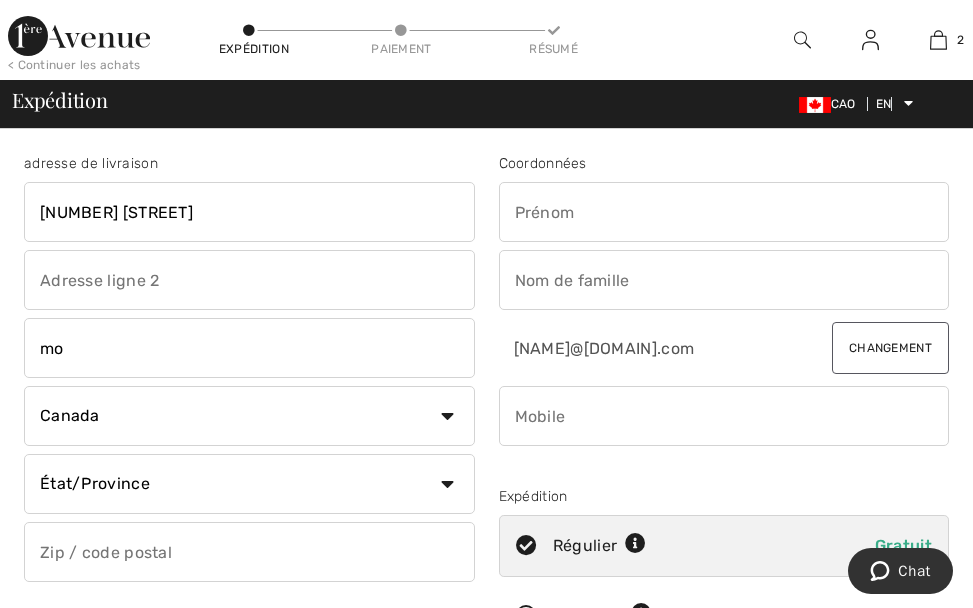type on "m" 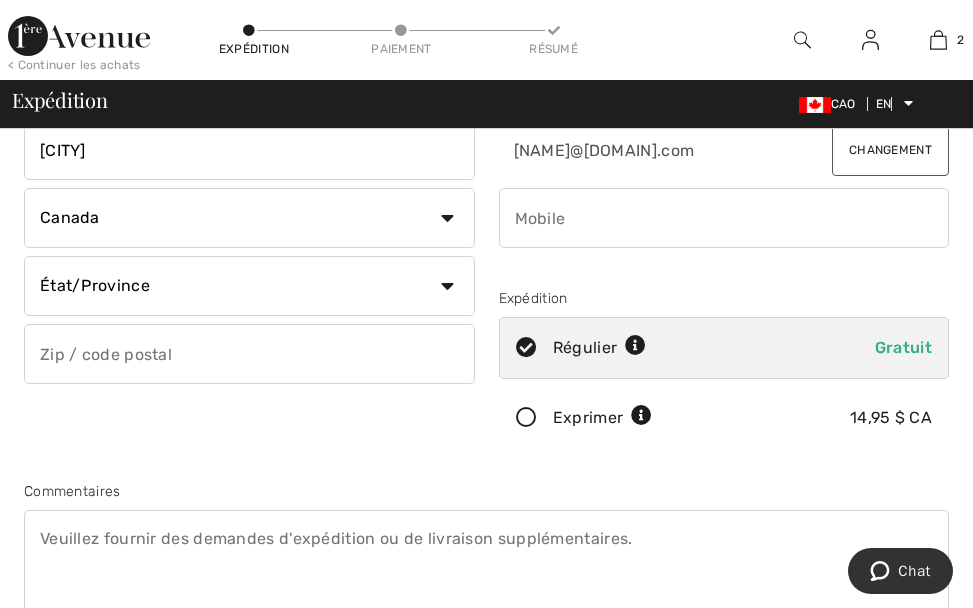 scroll, scrollTop: 200, scrollLeft: 0, axis: vertical 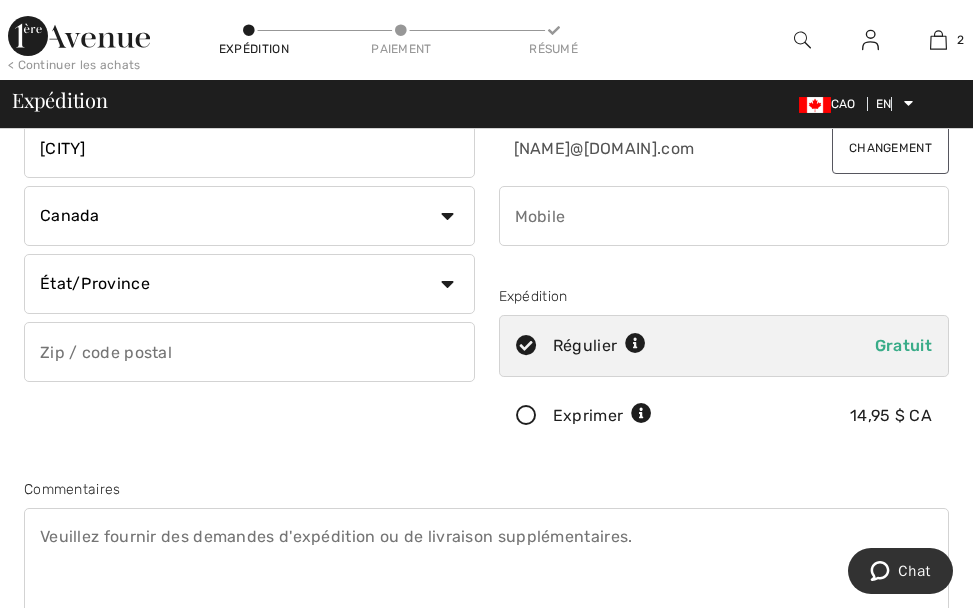 type on "[CITY]" 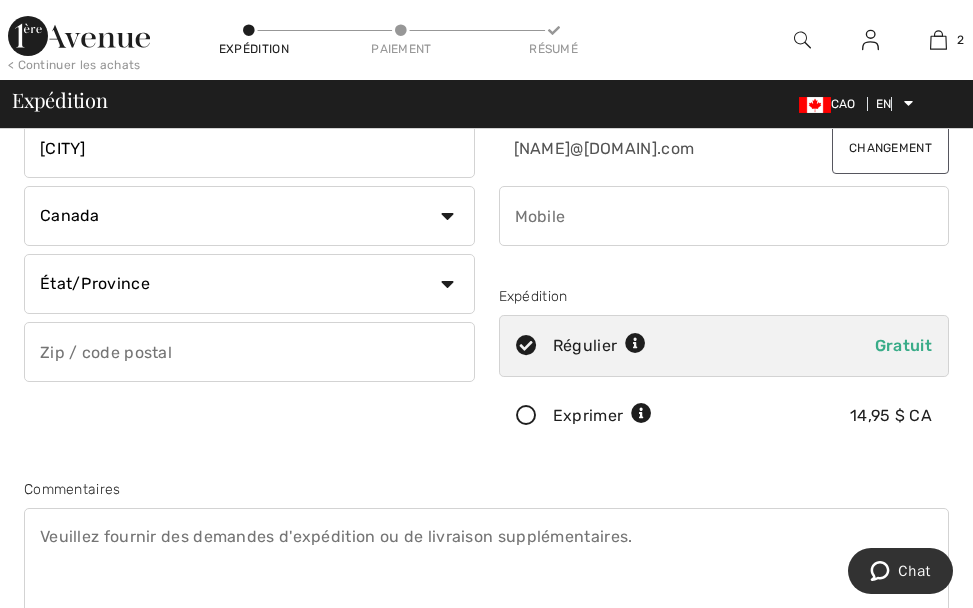 click on "[STATE]" at bounding box center [249, 284] 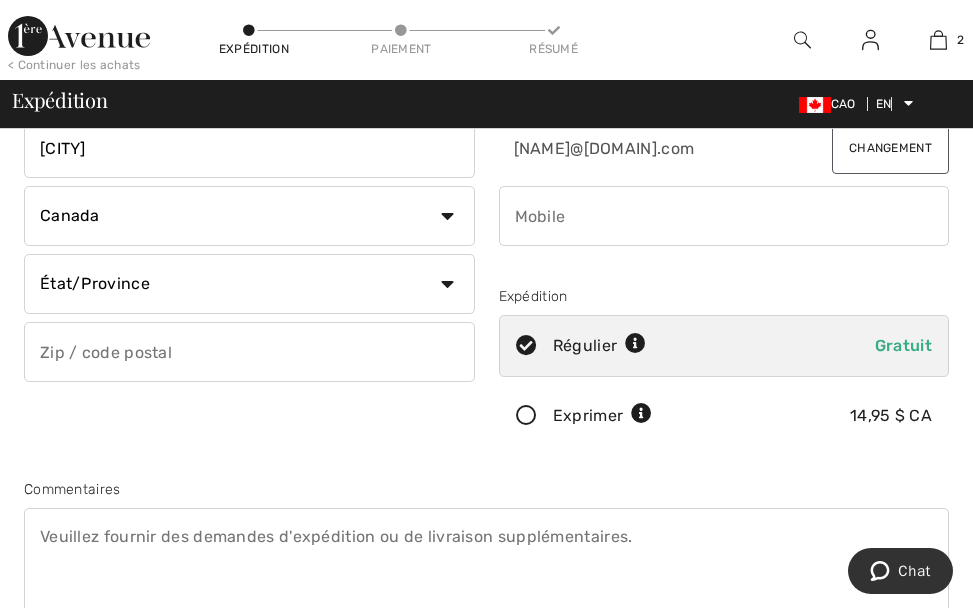 select on "QC" 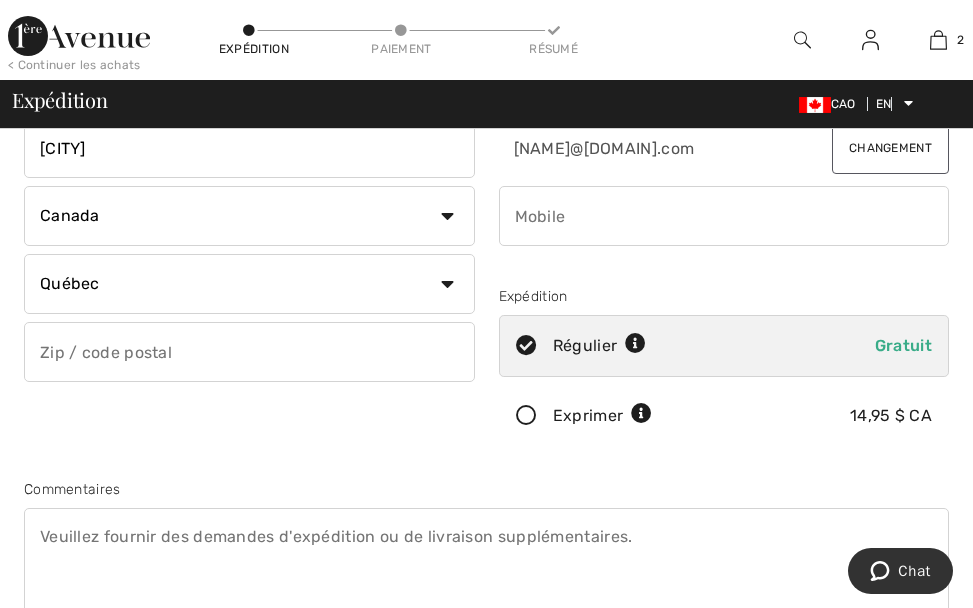 click on "[STATE]" at bounding box center [249, 284] 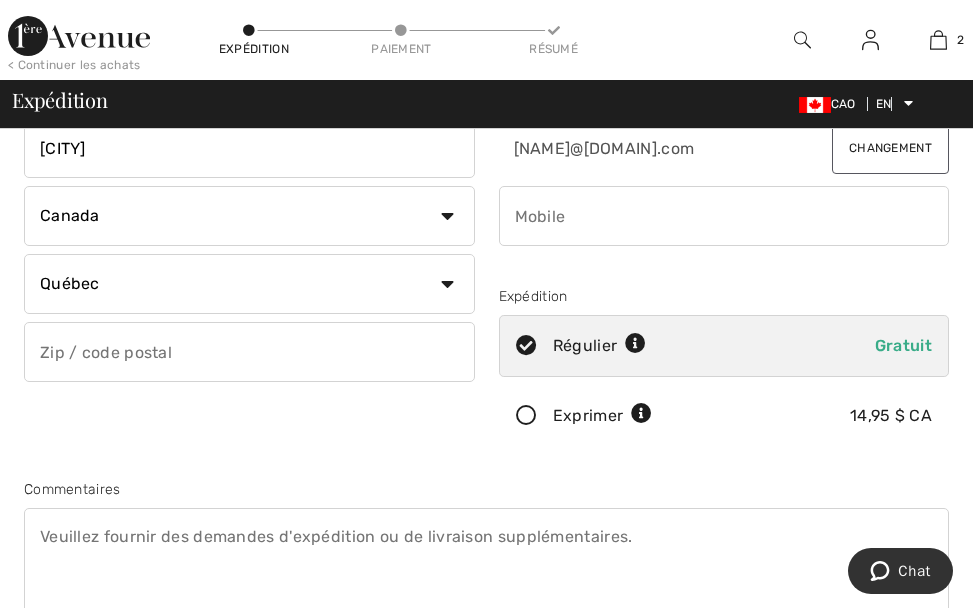 click at bounding box center [249, 352] 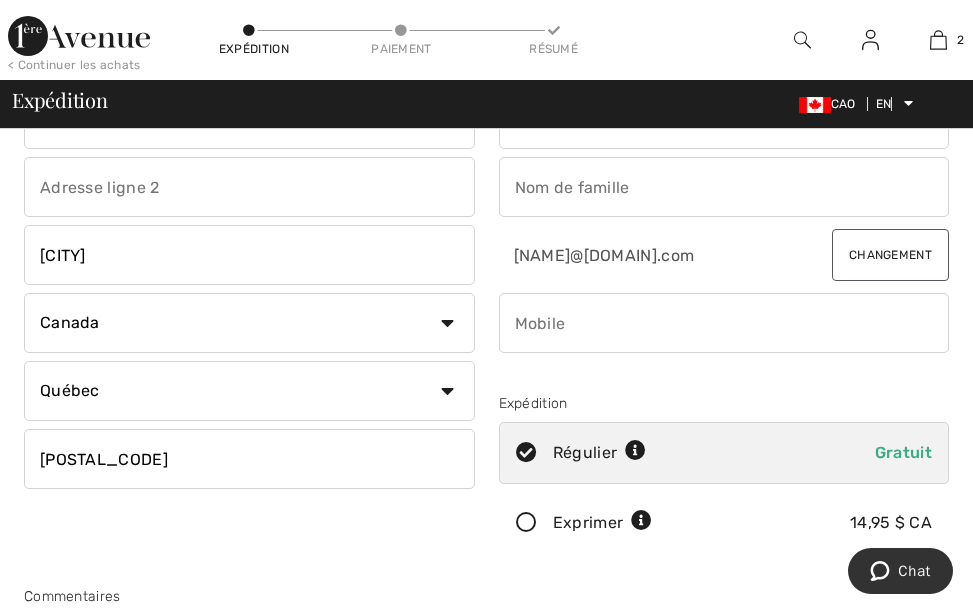 scroll, scrollTop: 0, scrollLeft: 0, axis: both 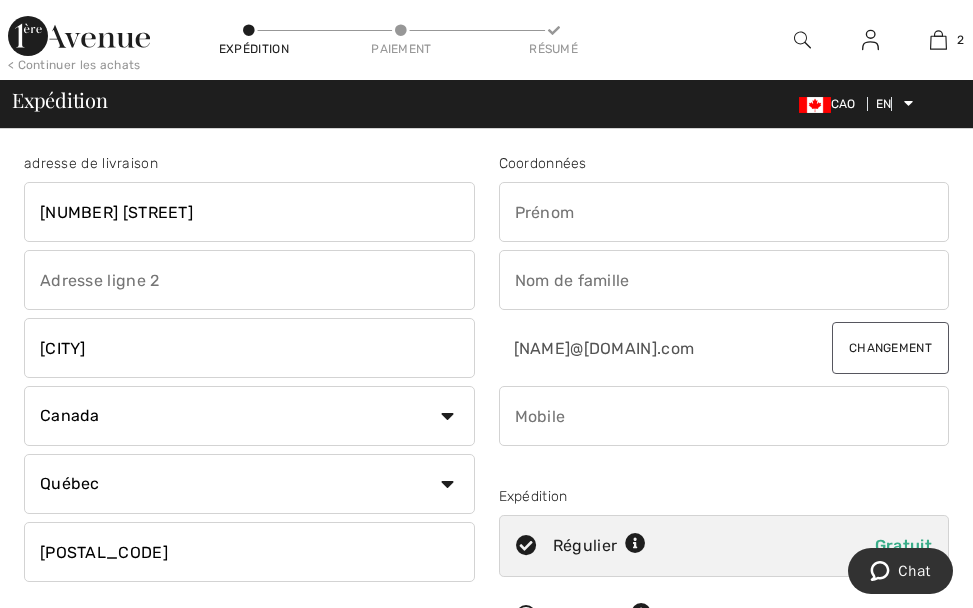 type on "J9L1N5" 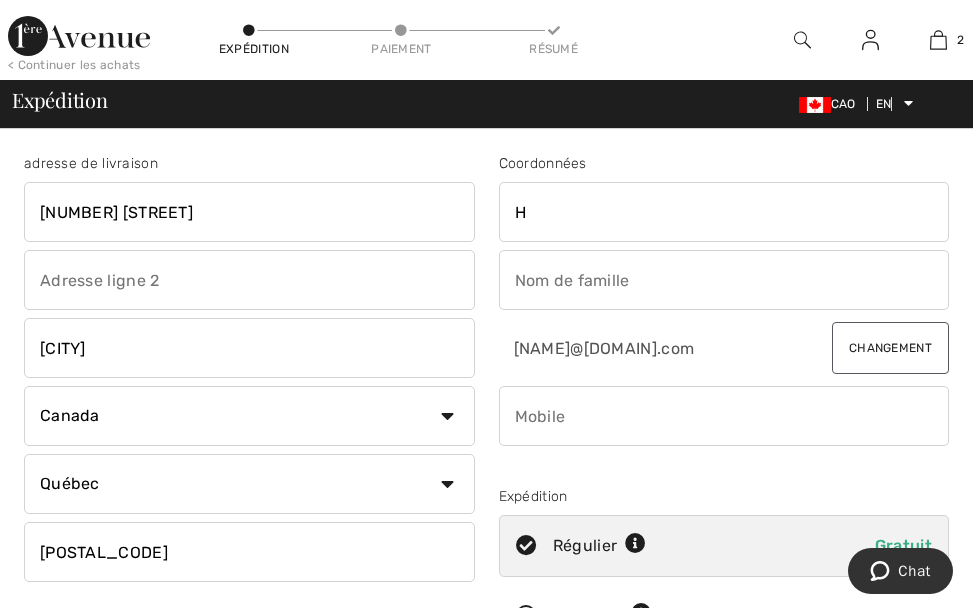 type on "Hélène" 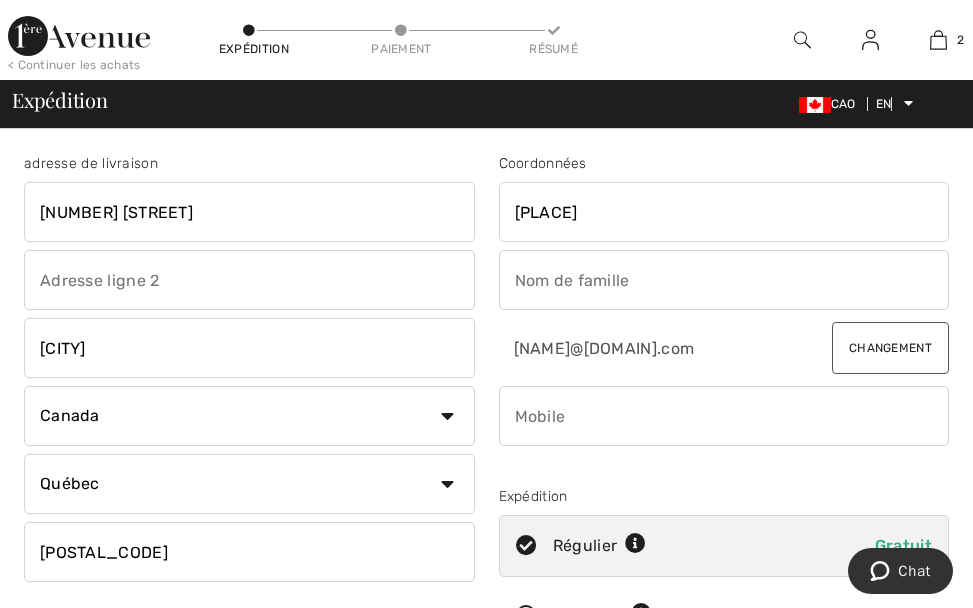 click at bounding box center (724, 280) 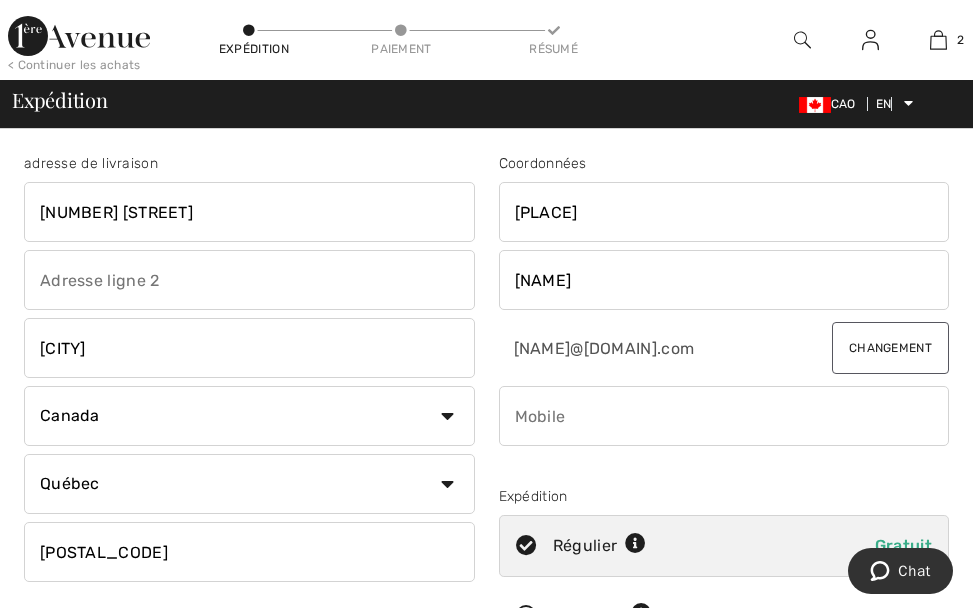 type on "Morneau" 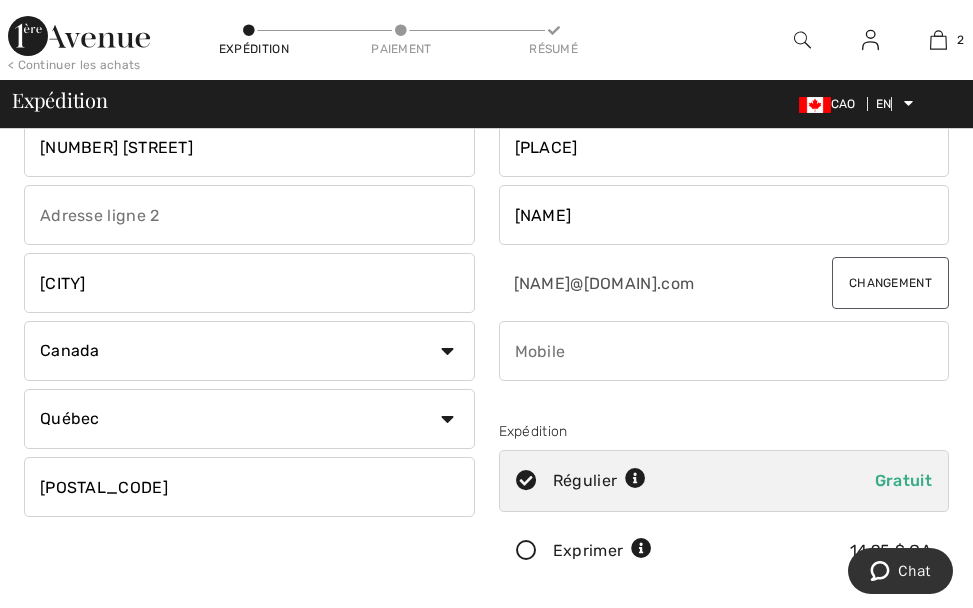 scroll, scrollTop: 100, scrollLeft: 0, axis: vertical 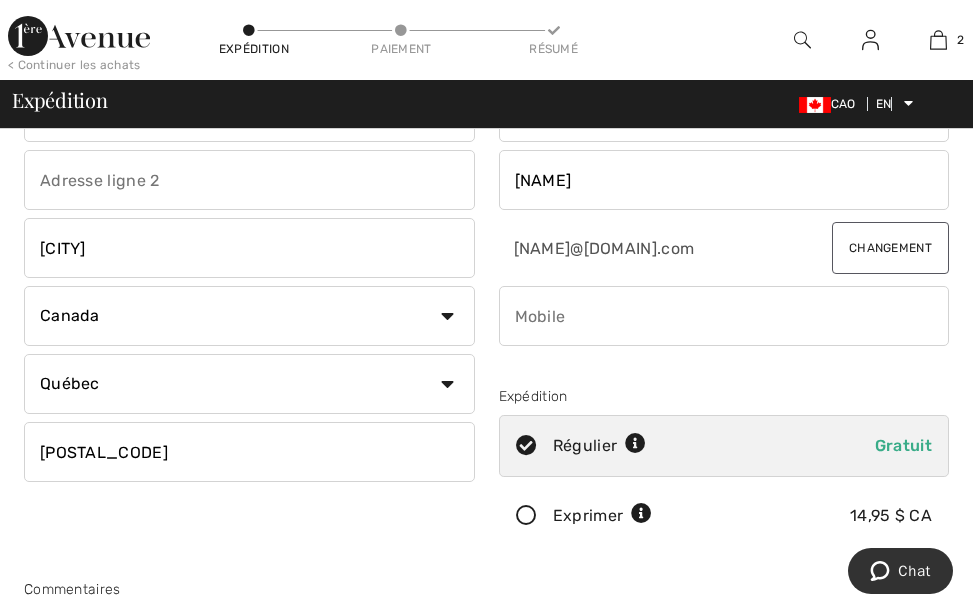 click at bounding box center (724, 316) 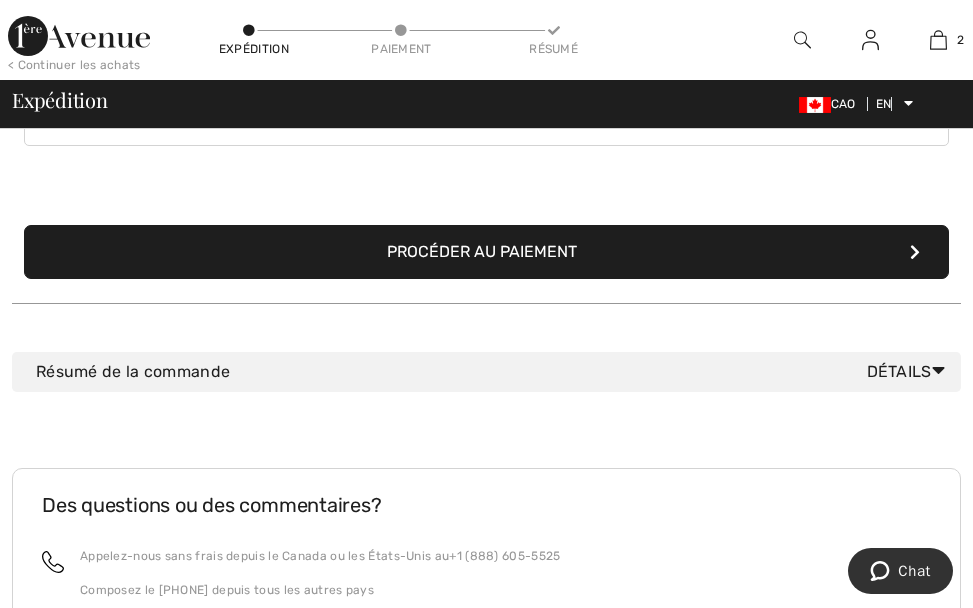 scroll, scrollTop: 700, scrollLeft: 0, axis: vertical 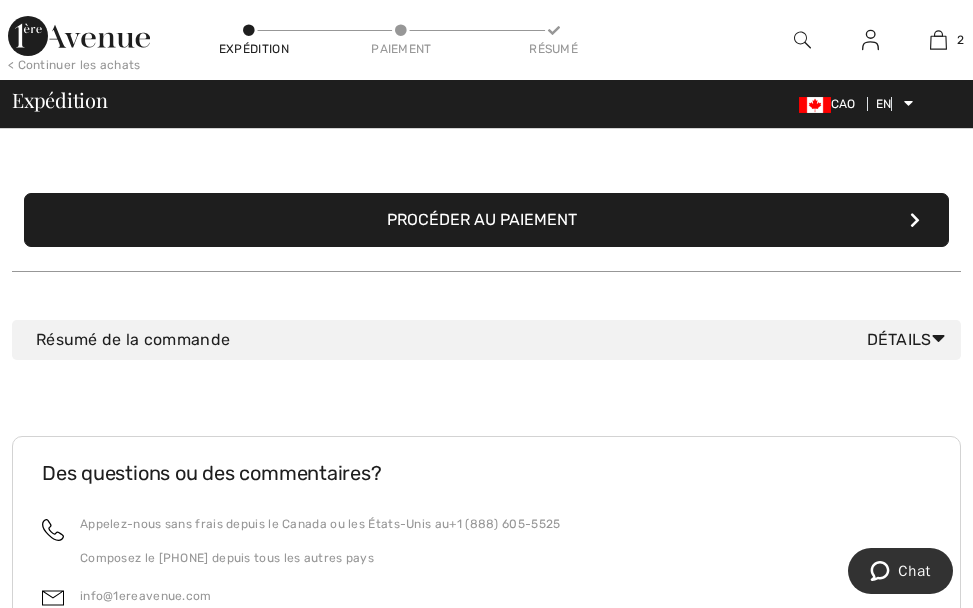 type on "8196165703" 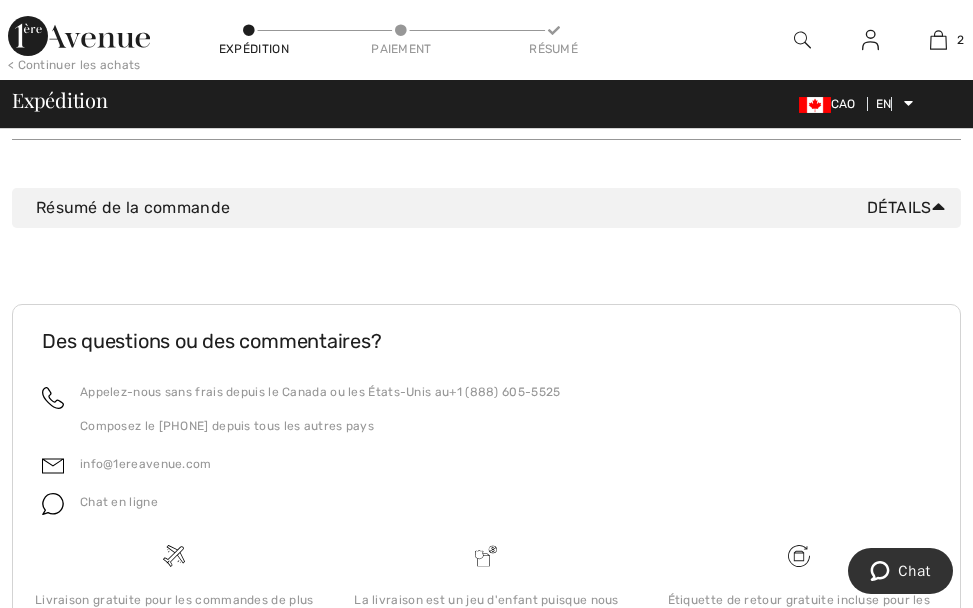scroll, scrollTop: 700, scrollLeft: 0, axis: vertical 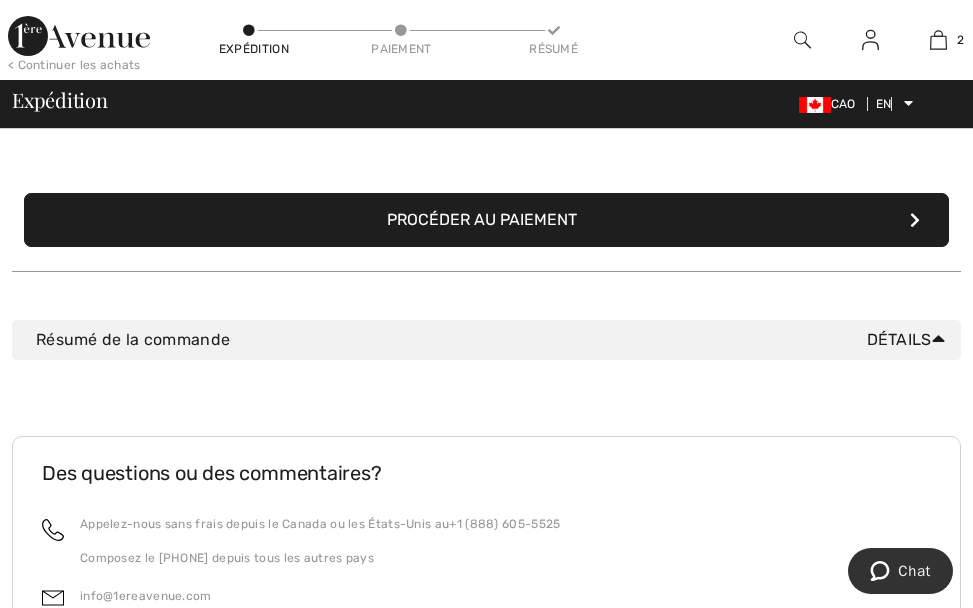 click on "Détails" at bounding box center [899, 339] 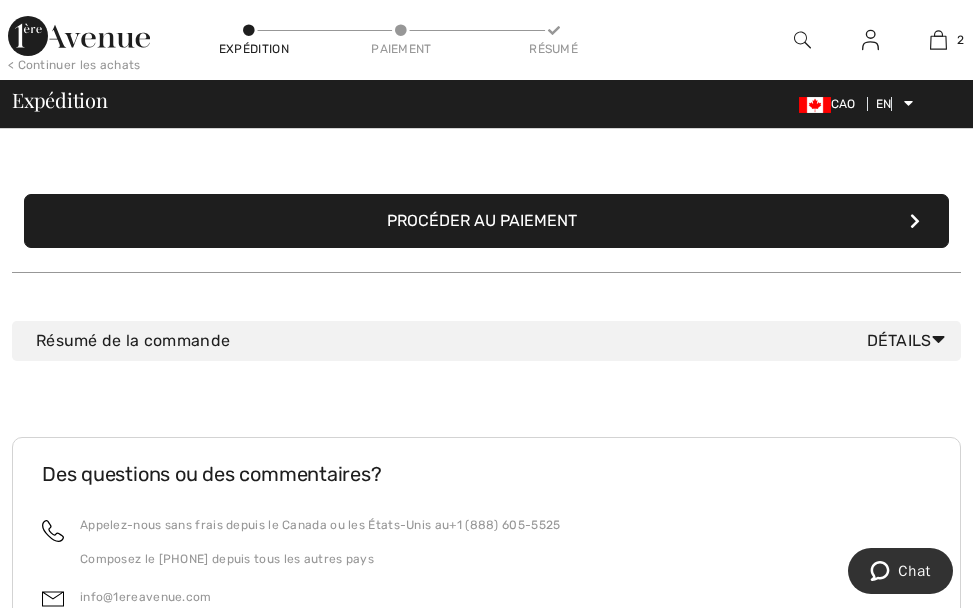 scroll, scrollTop: 700, scrollLeft: 0, axis: vertical 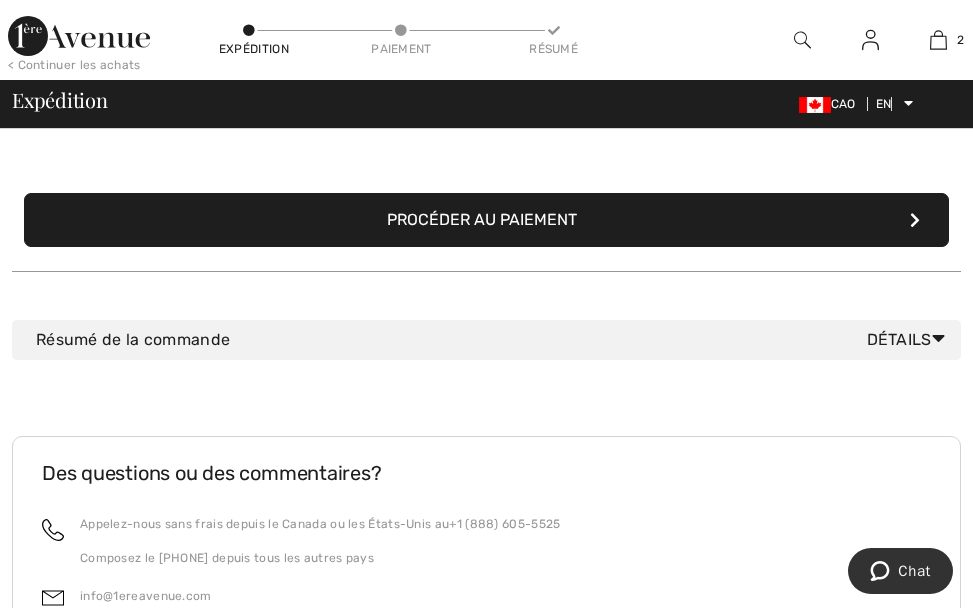 click on "Détails" at bounding box center (899, 339) 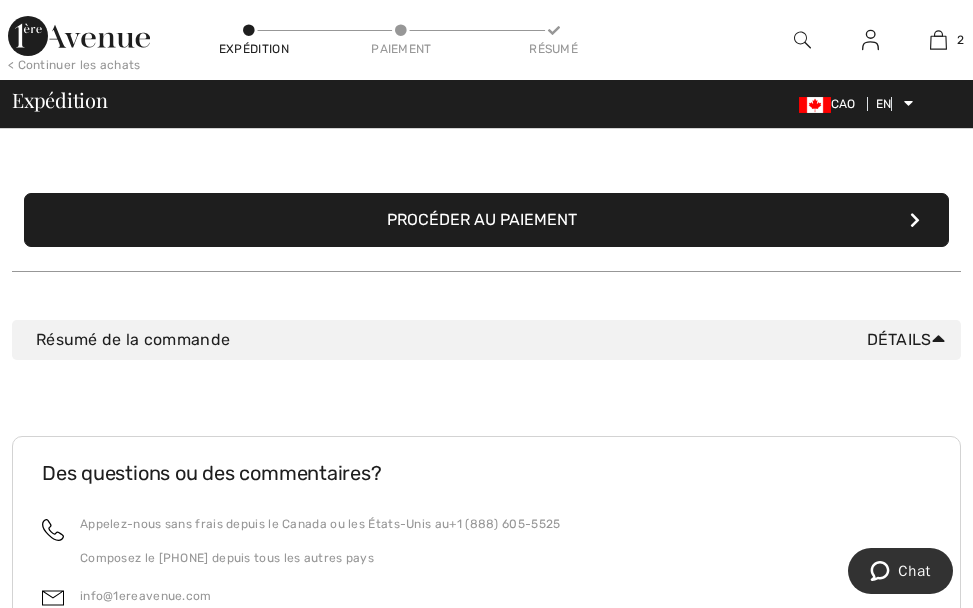 click at bounding box center [938, 338] 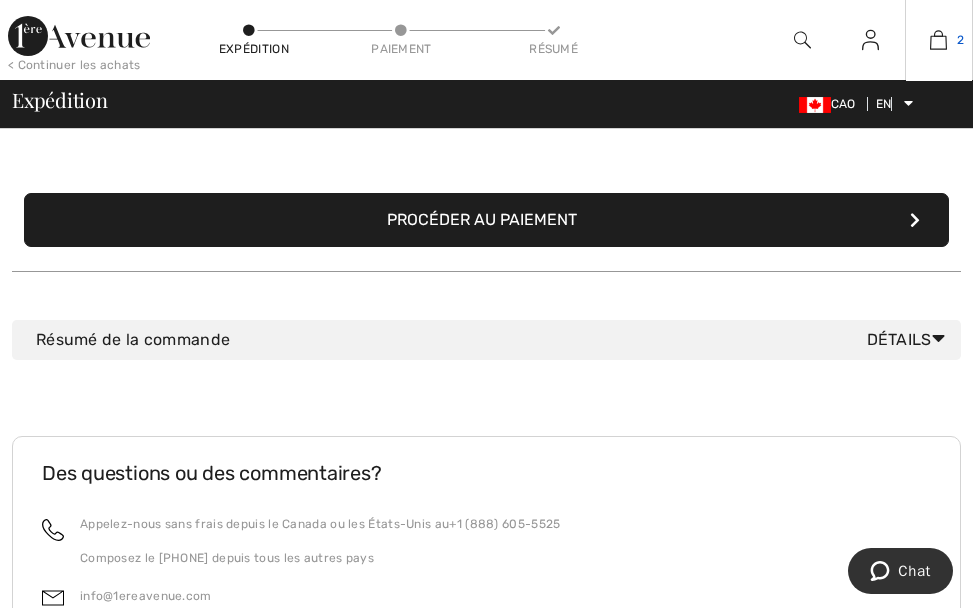 click at bounding box center [938, 40] 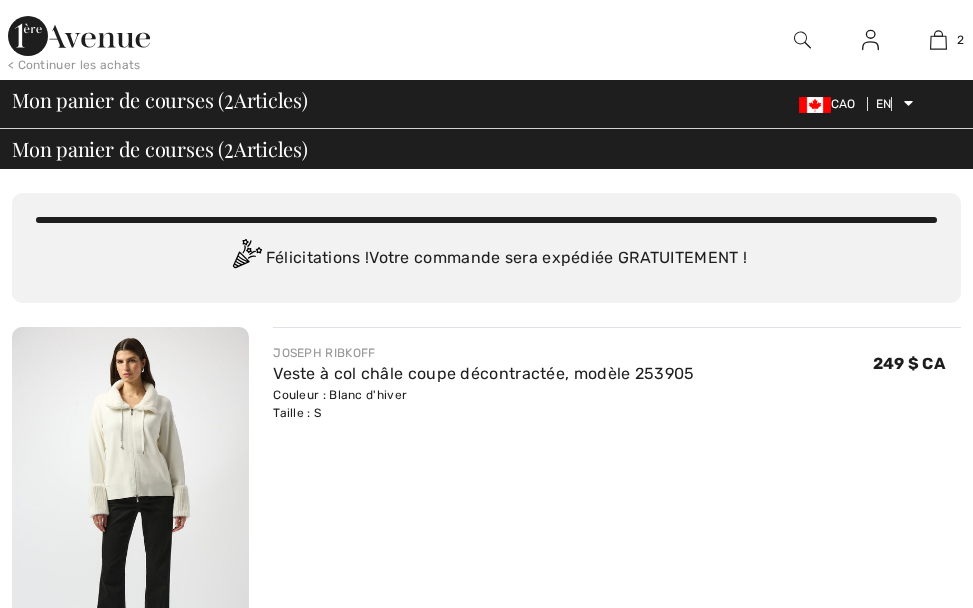 scroll, scrollTop: 0, scrollLeft: 0, axis: both 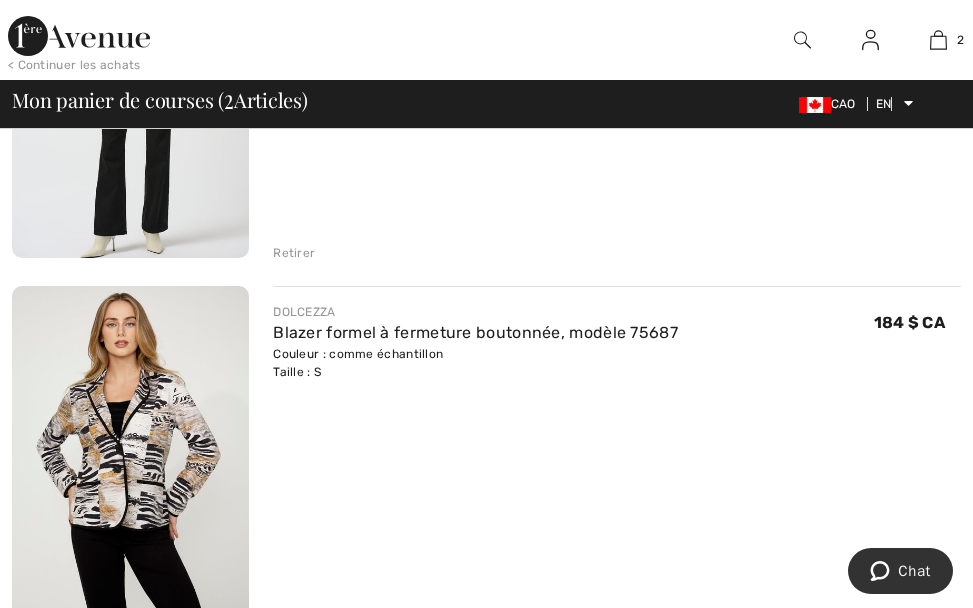 click at bounding box center [130, 464] 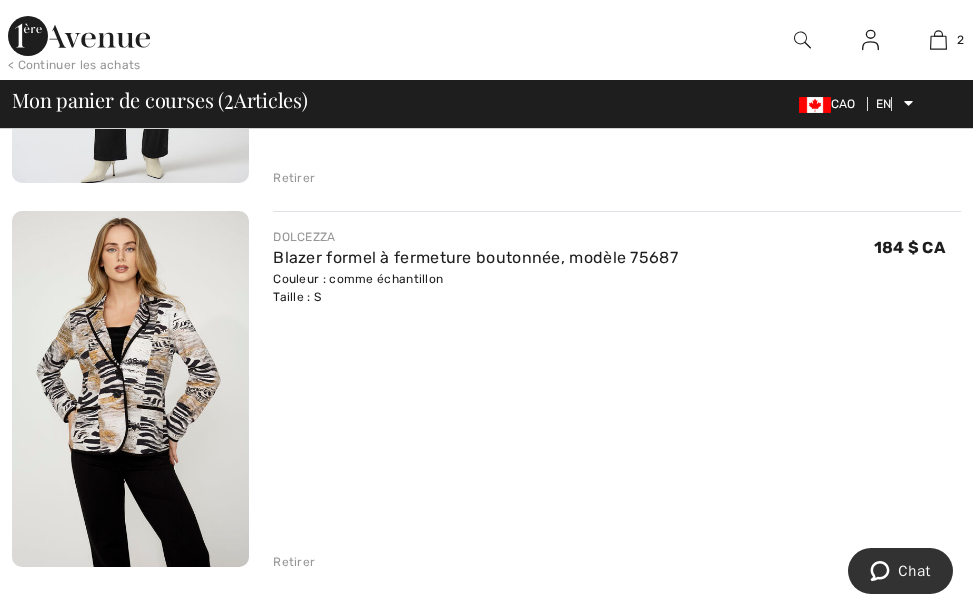 scroll, scrollTop: 622, scrollLeft: 0, axis: vertical 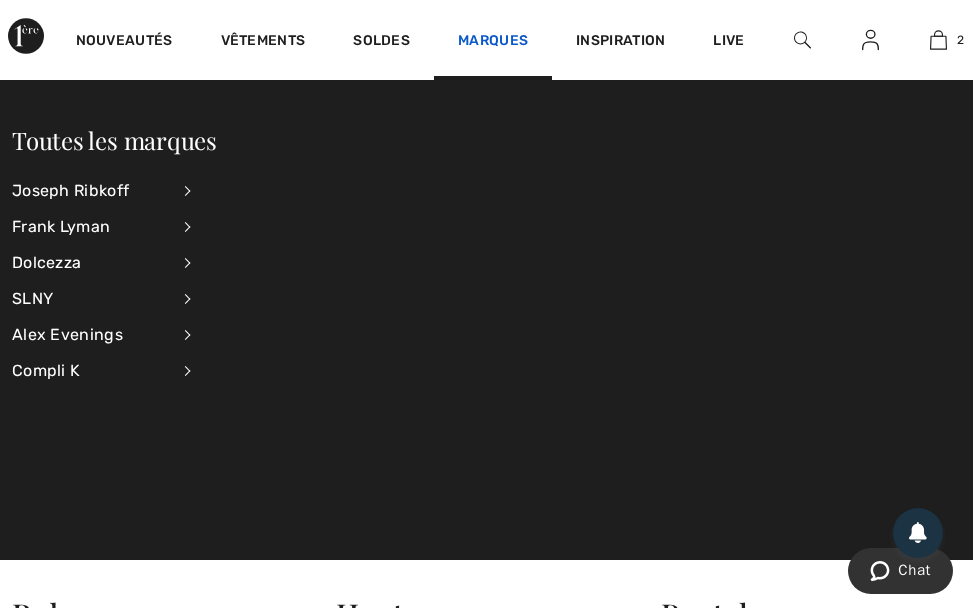 click on "Marques" at bounding box center [493, 42] 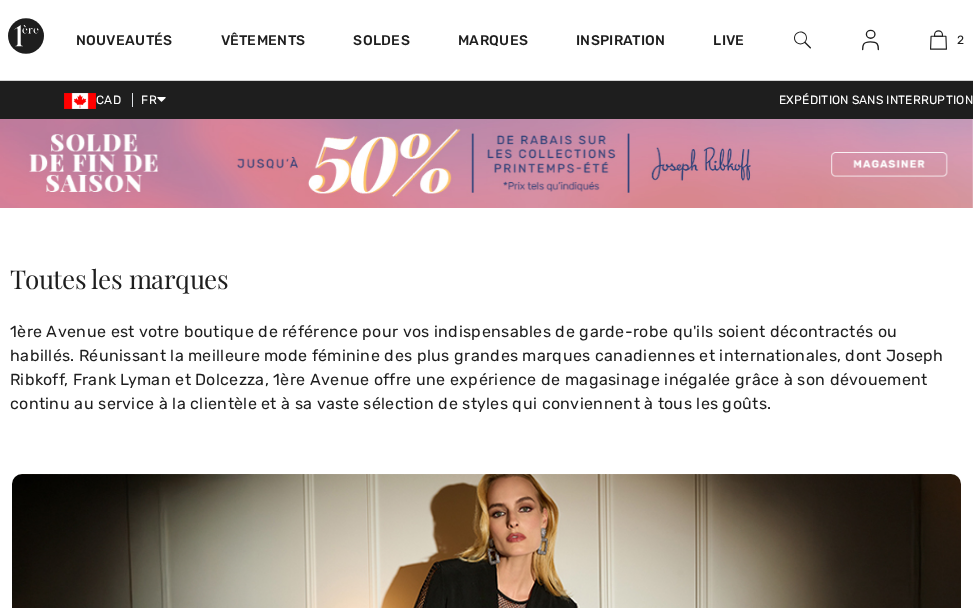 scroll, scrollTop: 0, scrollLeft: 0, axis: both 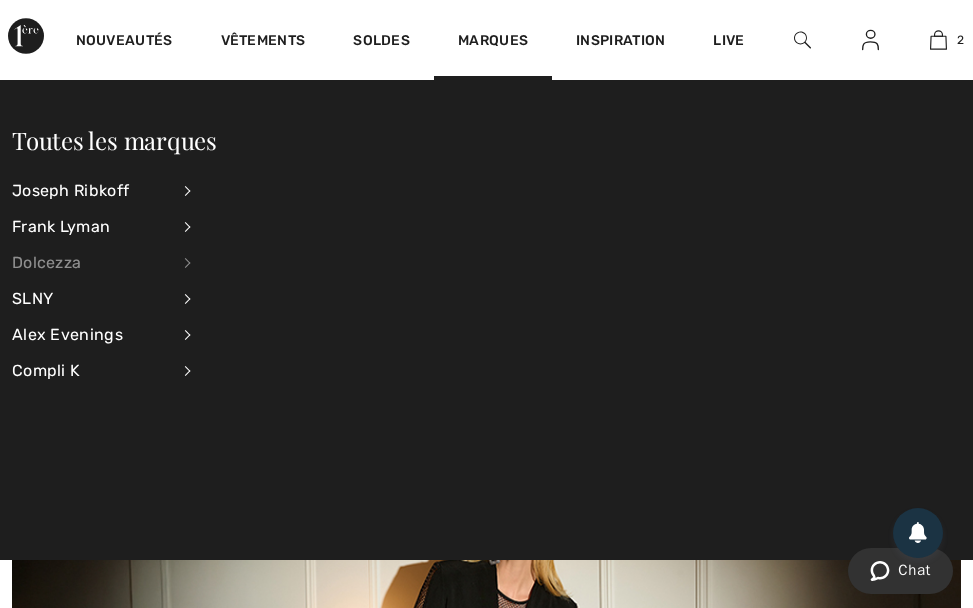click on "Dolcezza" at bounding box center [90, 263] 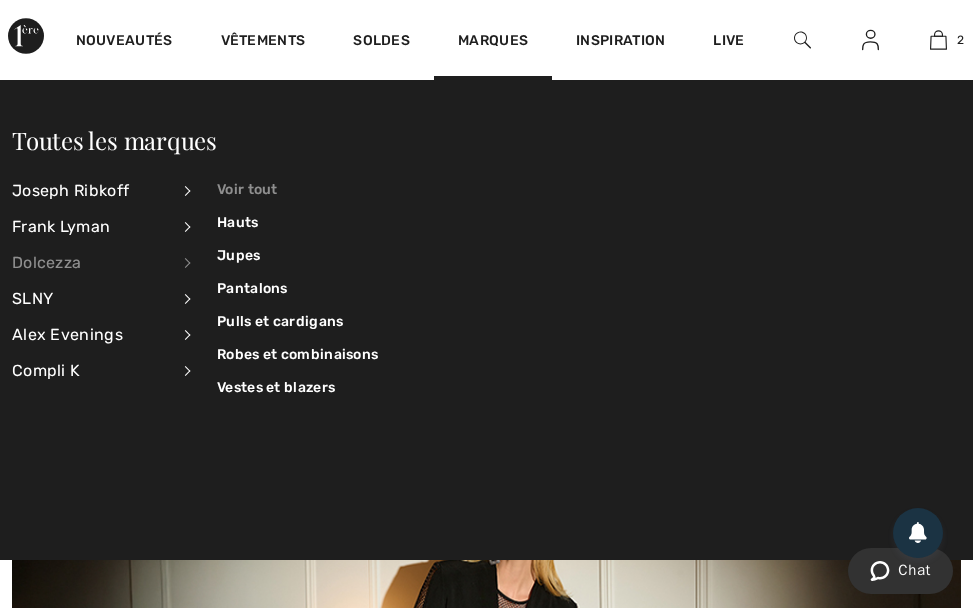 click on "Voir tout" at bounding box center [297, 189] 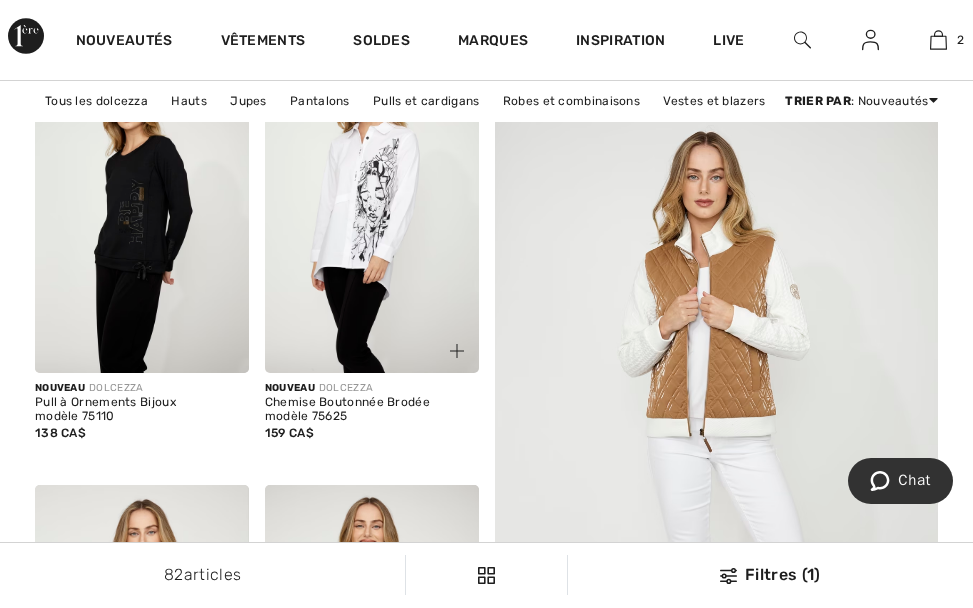 scroll, scrollTop: 600, scrollLeft: 0, axis: vertical 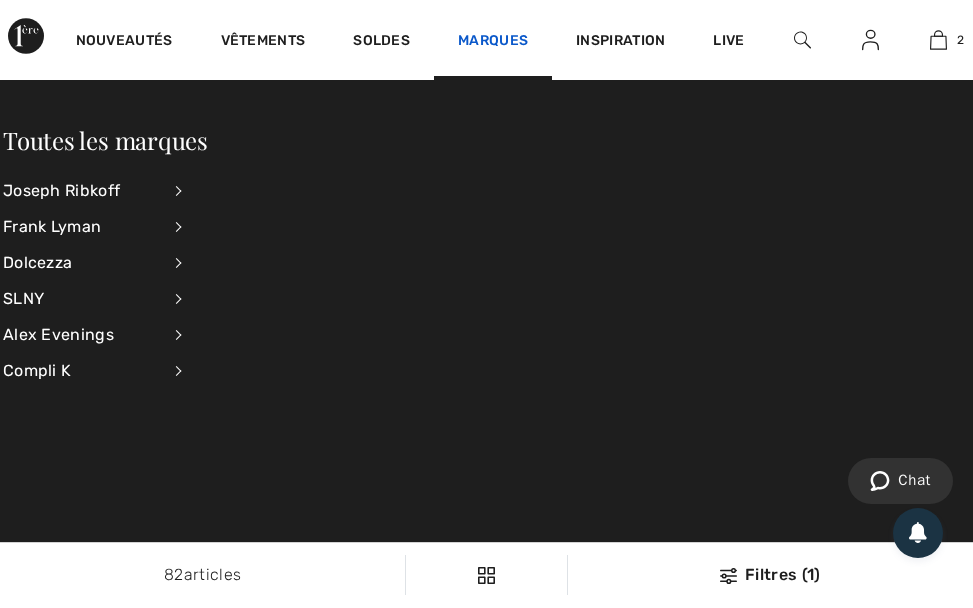 click on "Marques" at bounding box center [493, 42] 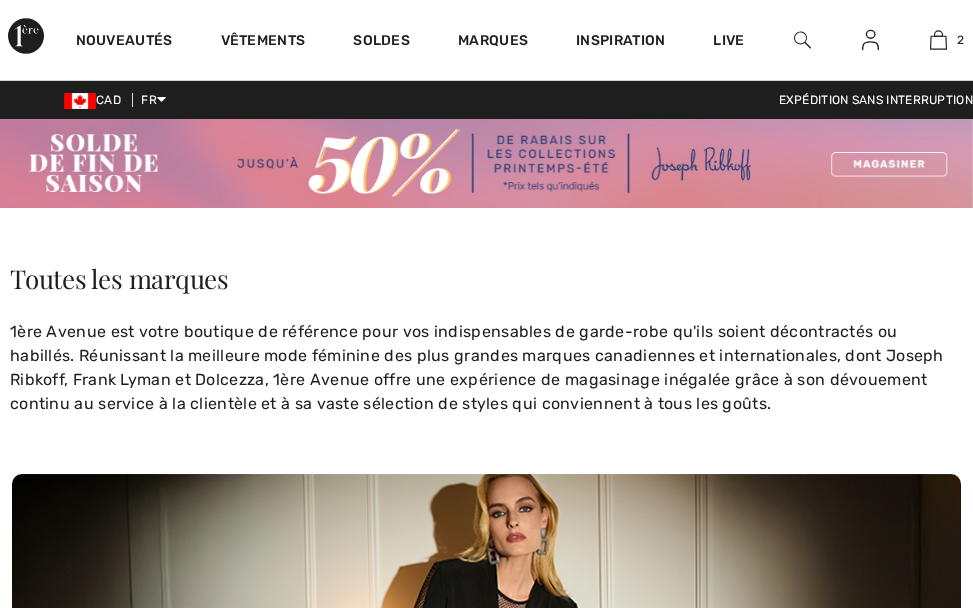 scroll, scrollTop: 0, scrollLeft: 0, axis: both 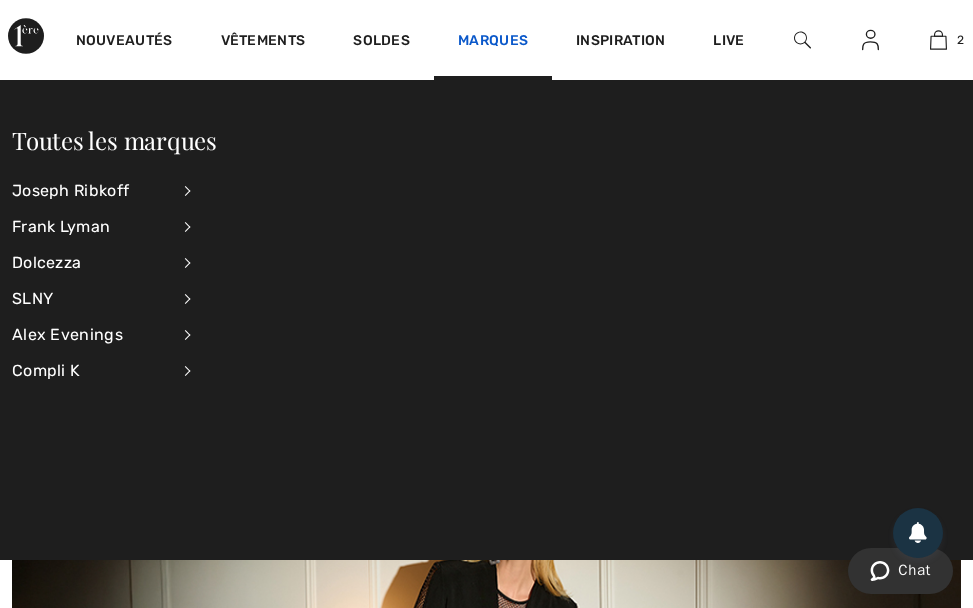 click on "Marques" at bounding box center (493, 42) 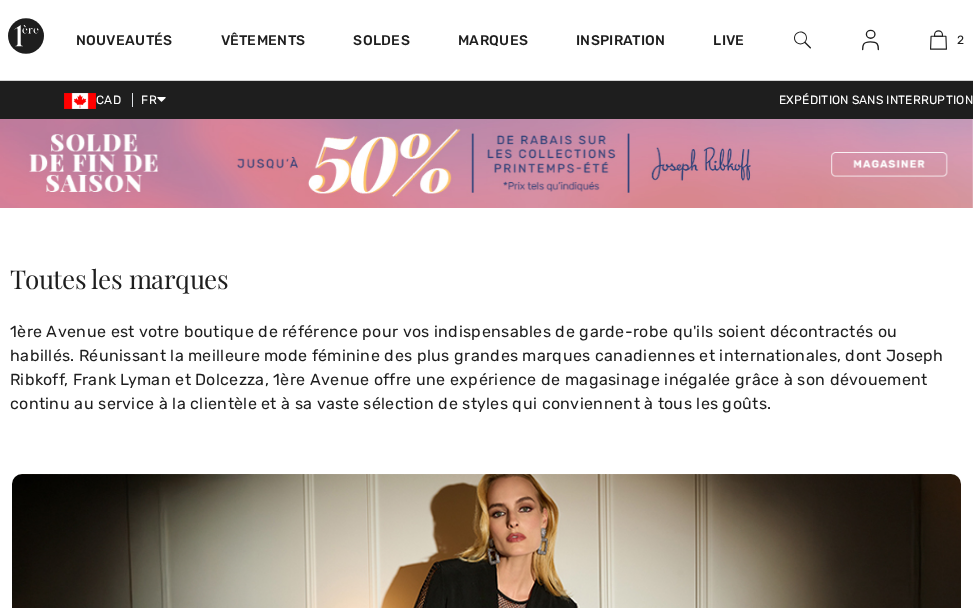 scroll, scrollTop: 0, scrollLeft: 0, axis: both 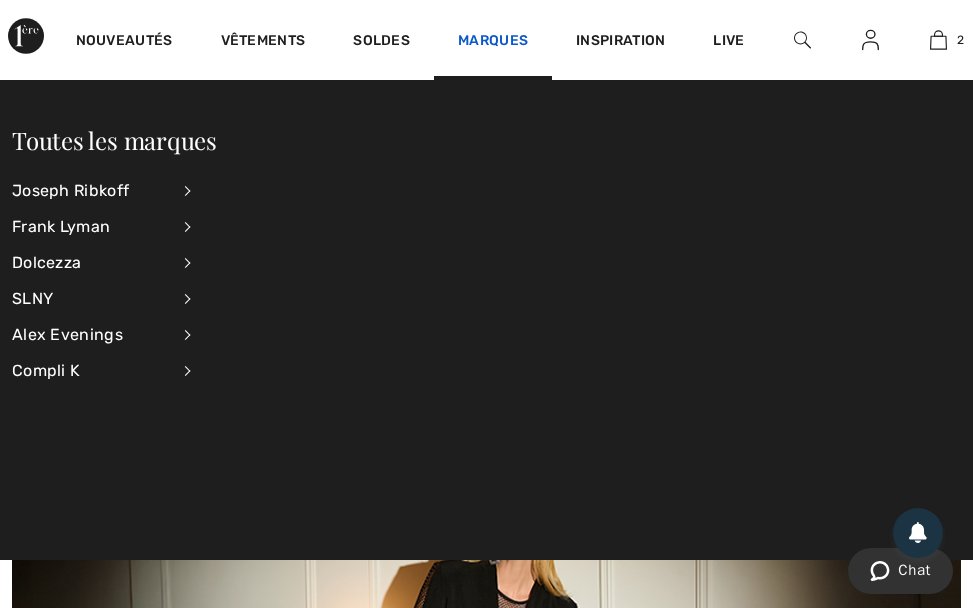 click on "Marques" at bounding box center [493, 42] 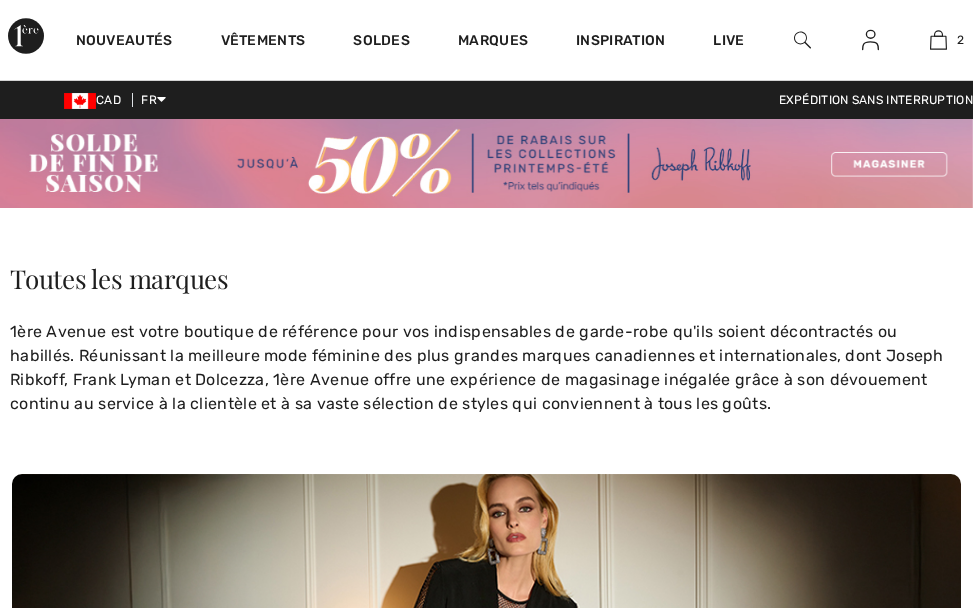 scroll, scrollTop: 0, scrollLeft: 0, axis: both 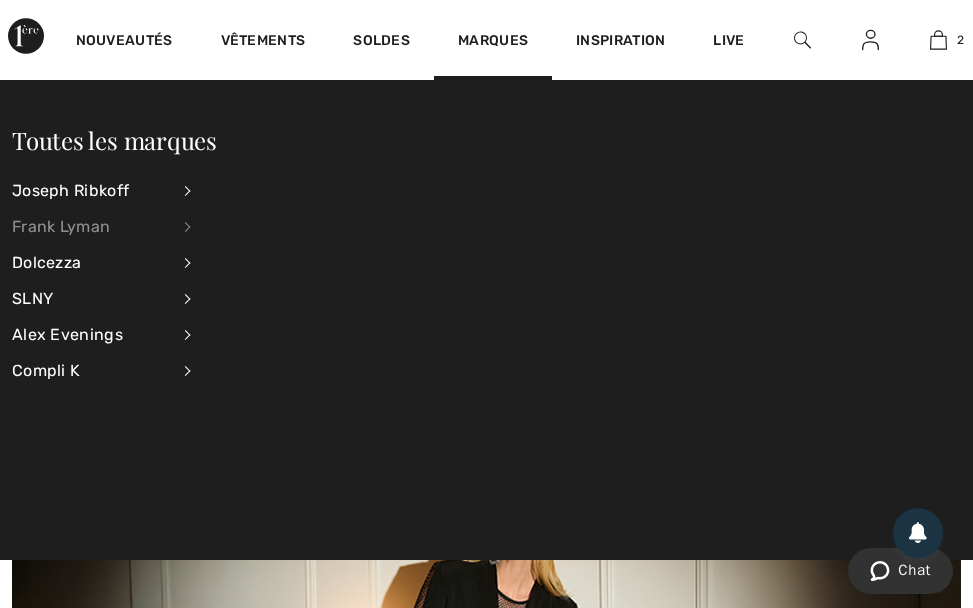 click on "Frank Lyman" at bounding box center [90, 227] 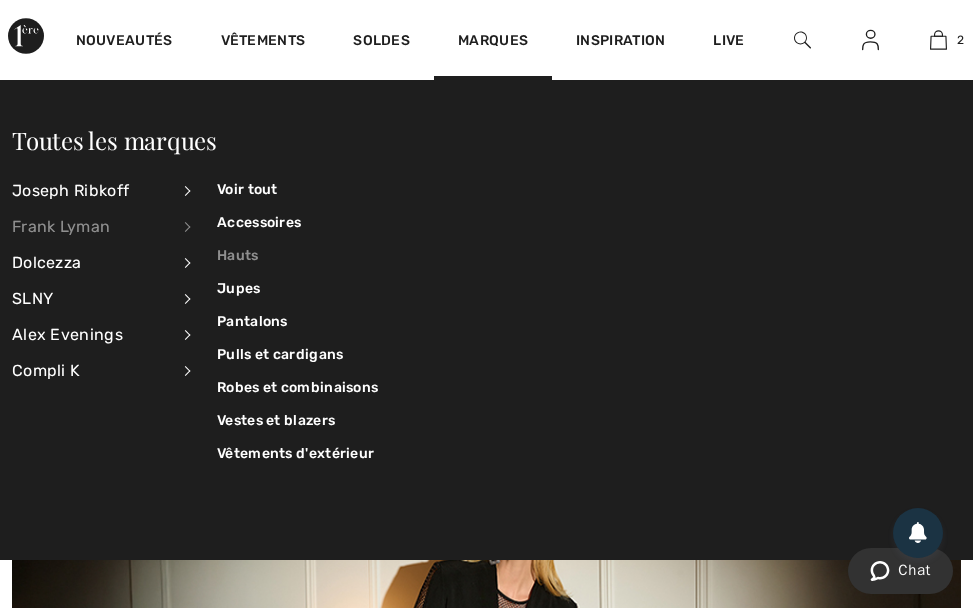 click on "Hauts" at bounding box center [297, 255] 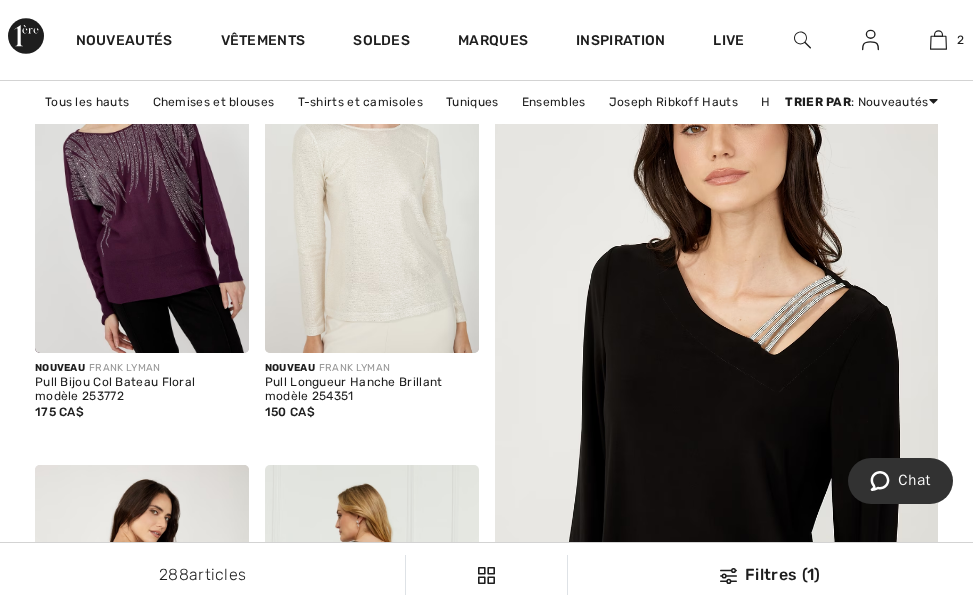 scroll, scrollTop: 600, scrollLeft: 0, axis: vertical 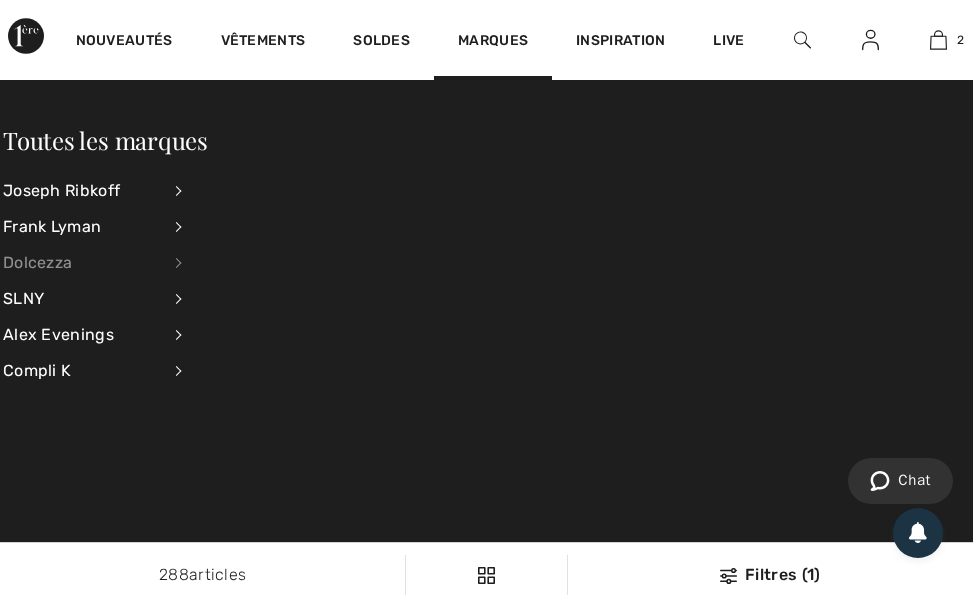 click on "Dolcezza" at bounding box center (81, 263) 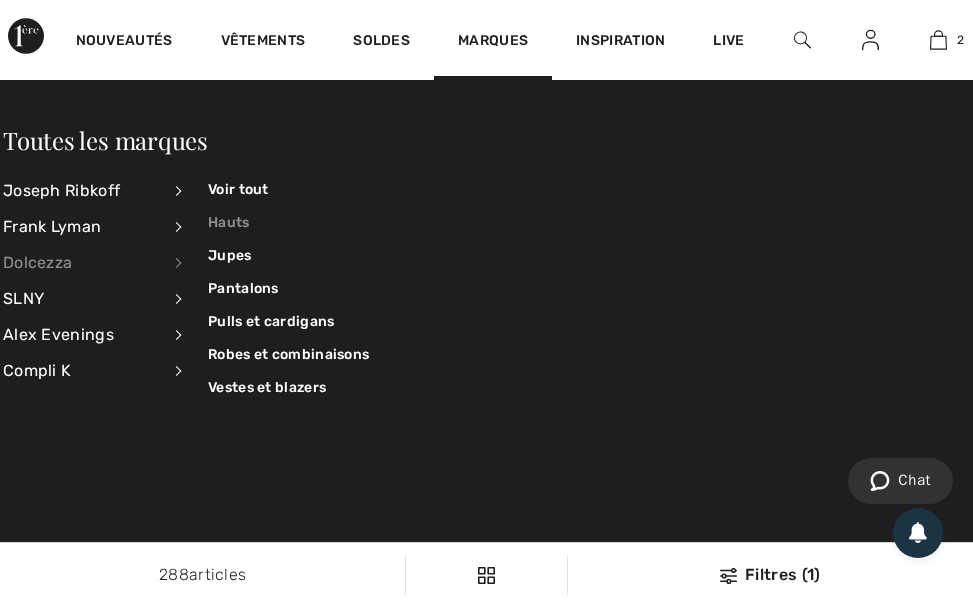 click on "Hauts" at bounding box center (288, 222) 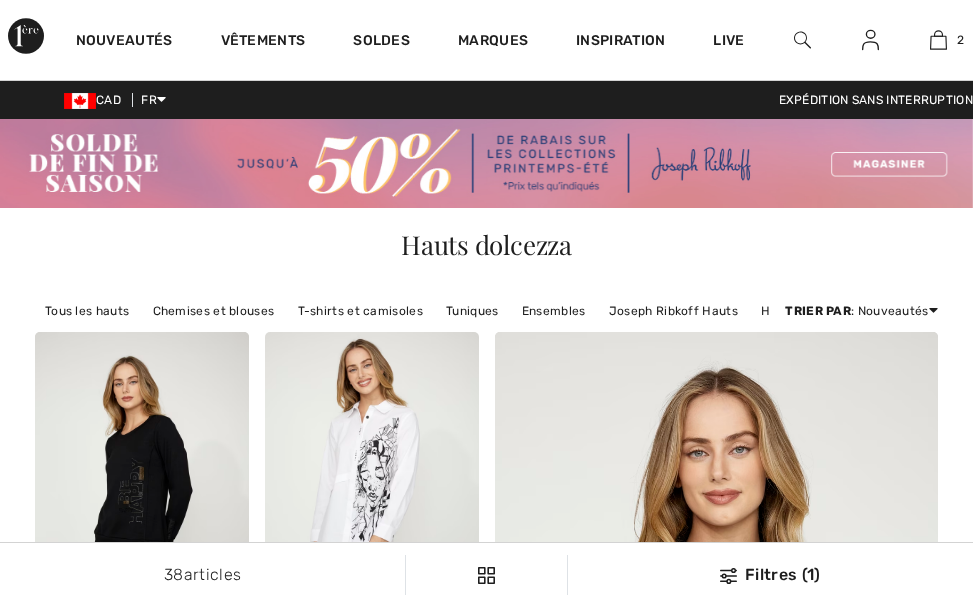 scroll, scrollTop: 400, scrollLeft: 0, axis: vertical 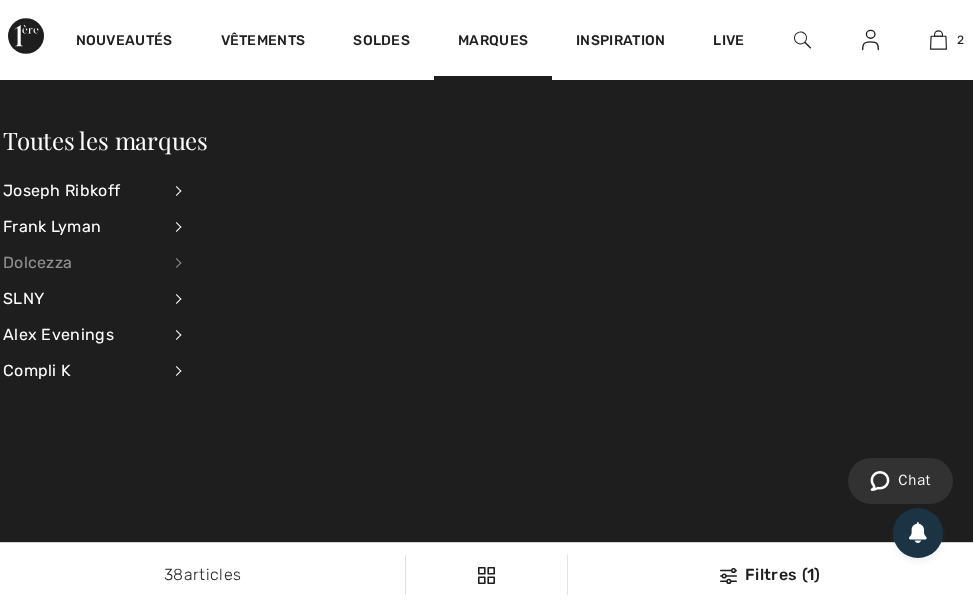 click on "Dolcezza" at bounding box center (81, 263) 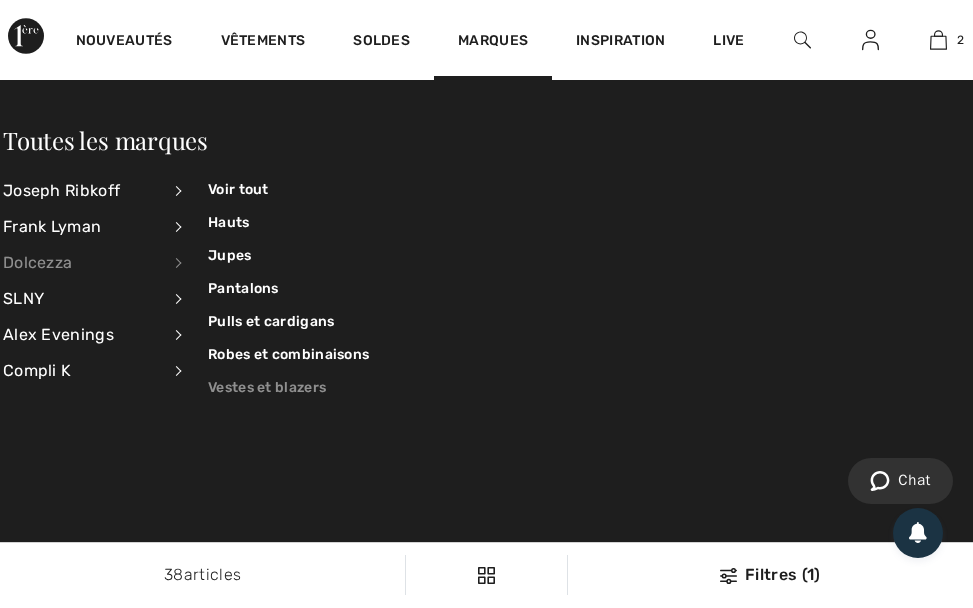 click on "Vestes et blazers" at bounding box center (288, 387) 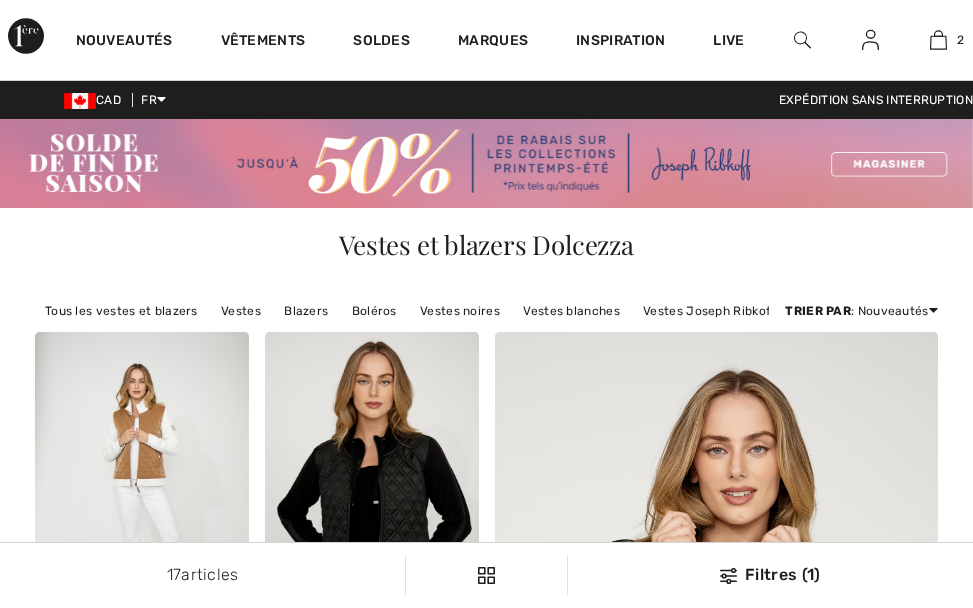 scroll, scrollTop: 400, scrollLeft: 0, axis: vertical 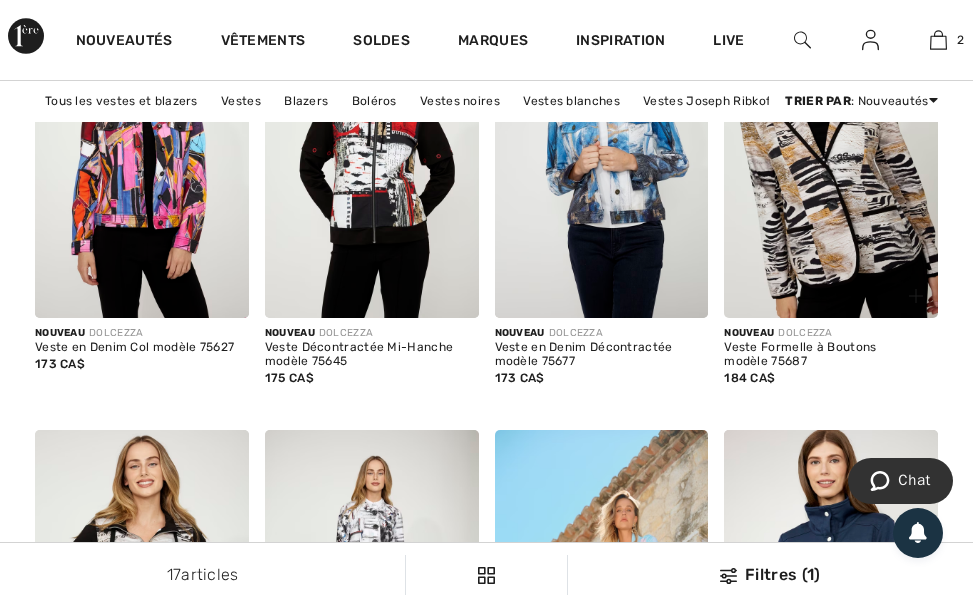 click at bounding box center (831, 157) 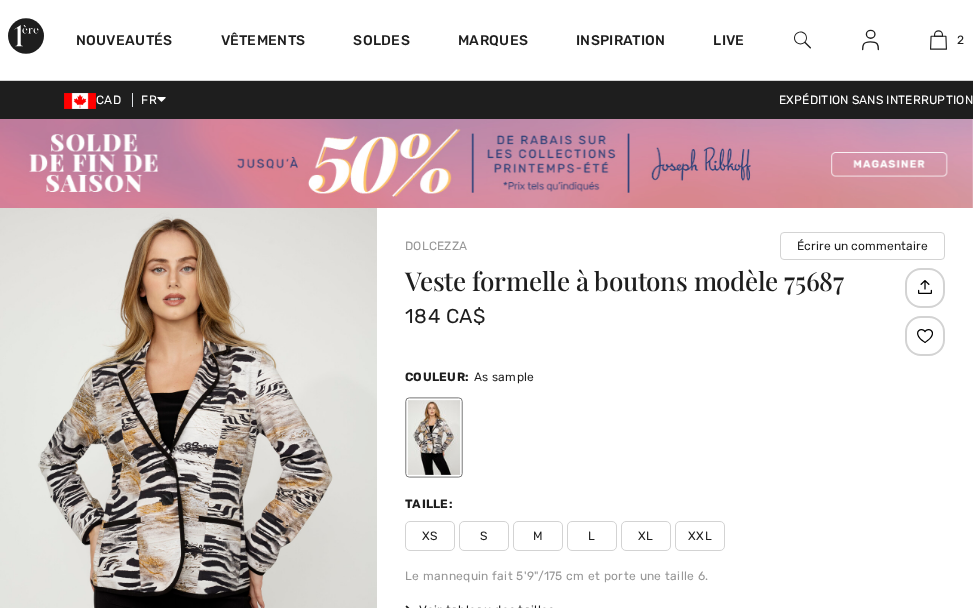 scroll, scrollTop: 0, scrollLeft: 0, axis: both 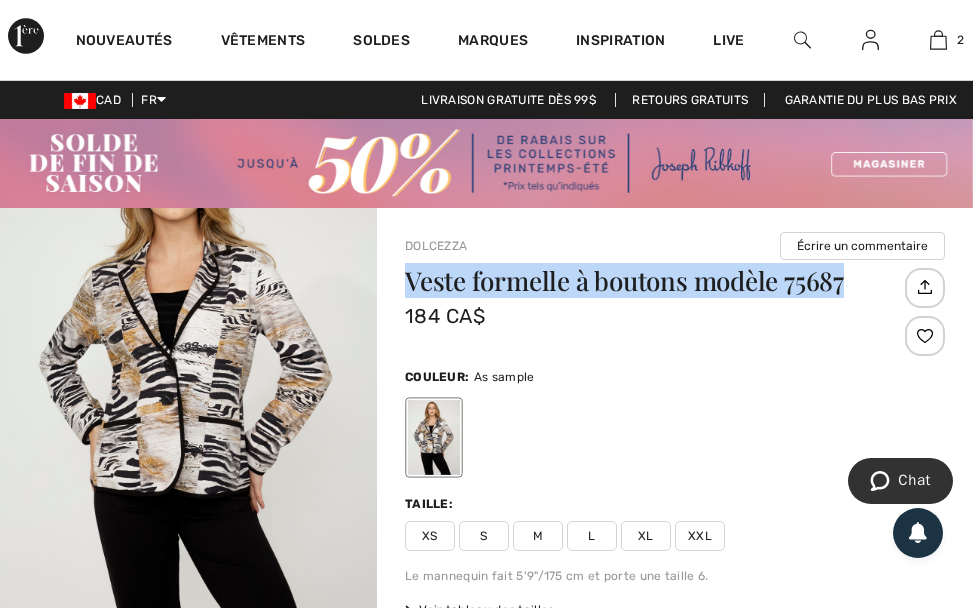drag, startPoint x: 405, startPoint y: 275, endPoint x: 861, endPoint y: 294, distance: 456.39566 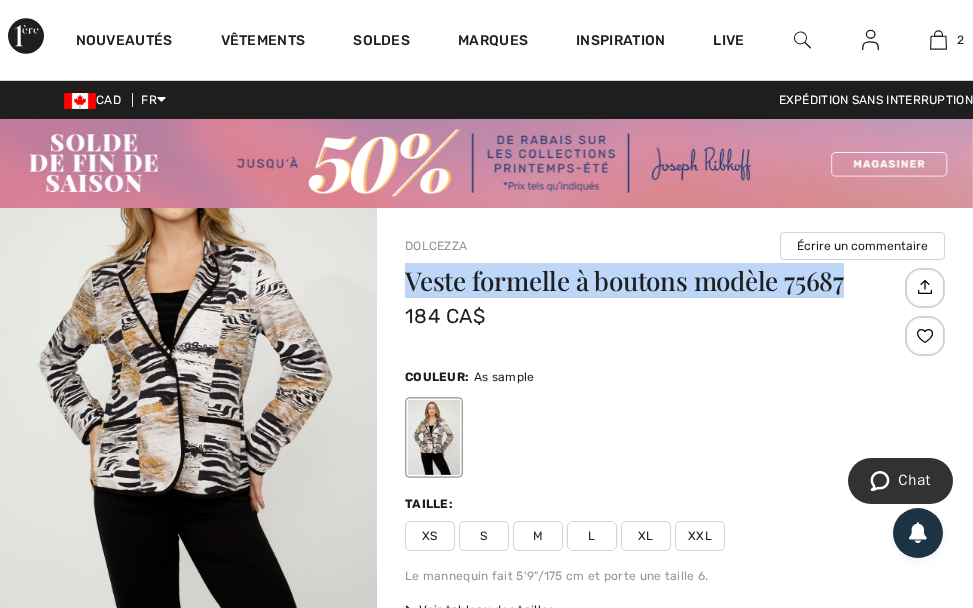 copy on "Veste formelle à boutons modèle 75687" 